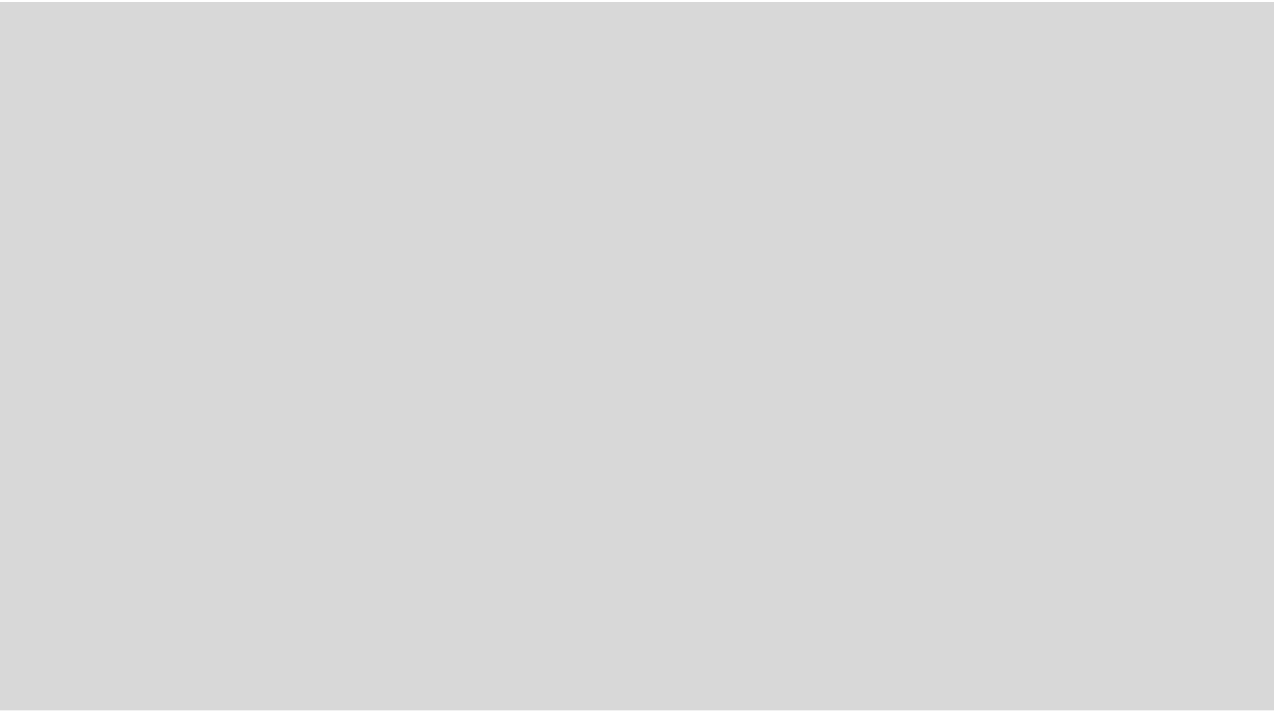 scroll, scrollTop: 0, scrollLeft: 0, axis: both 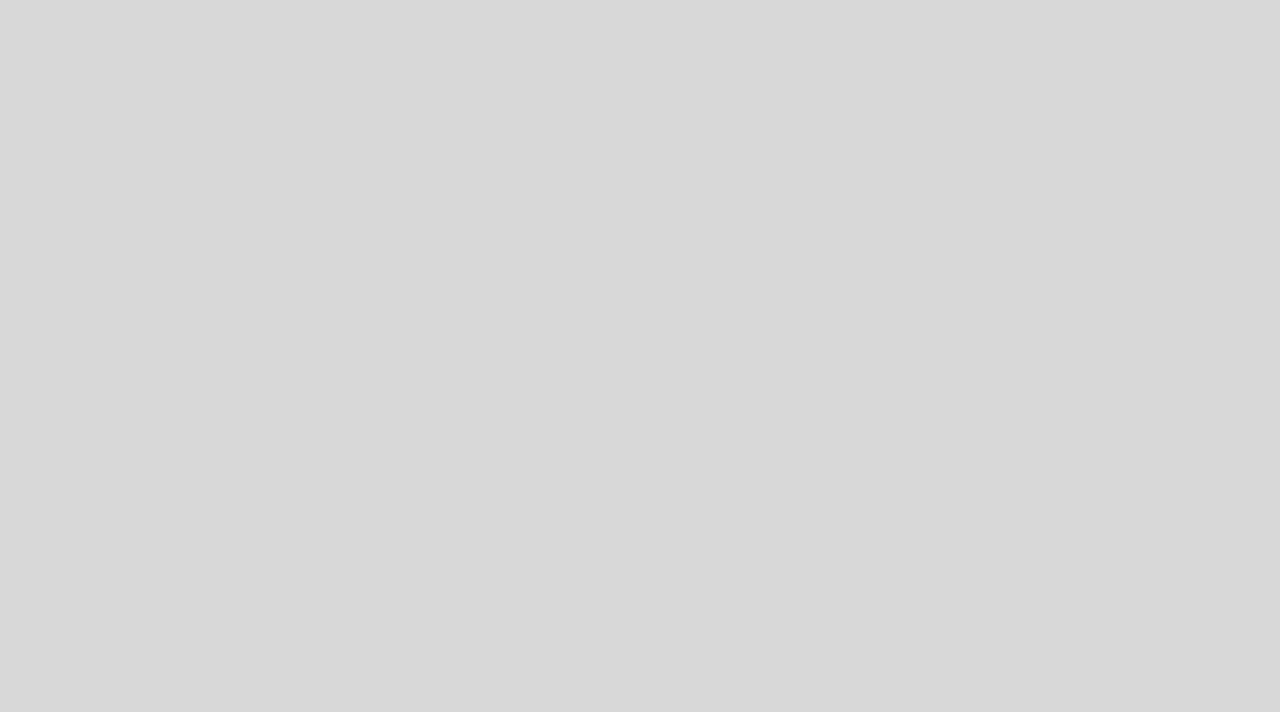 select on "pt" 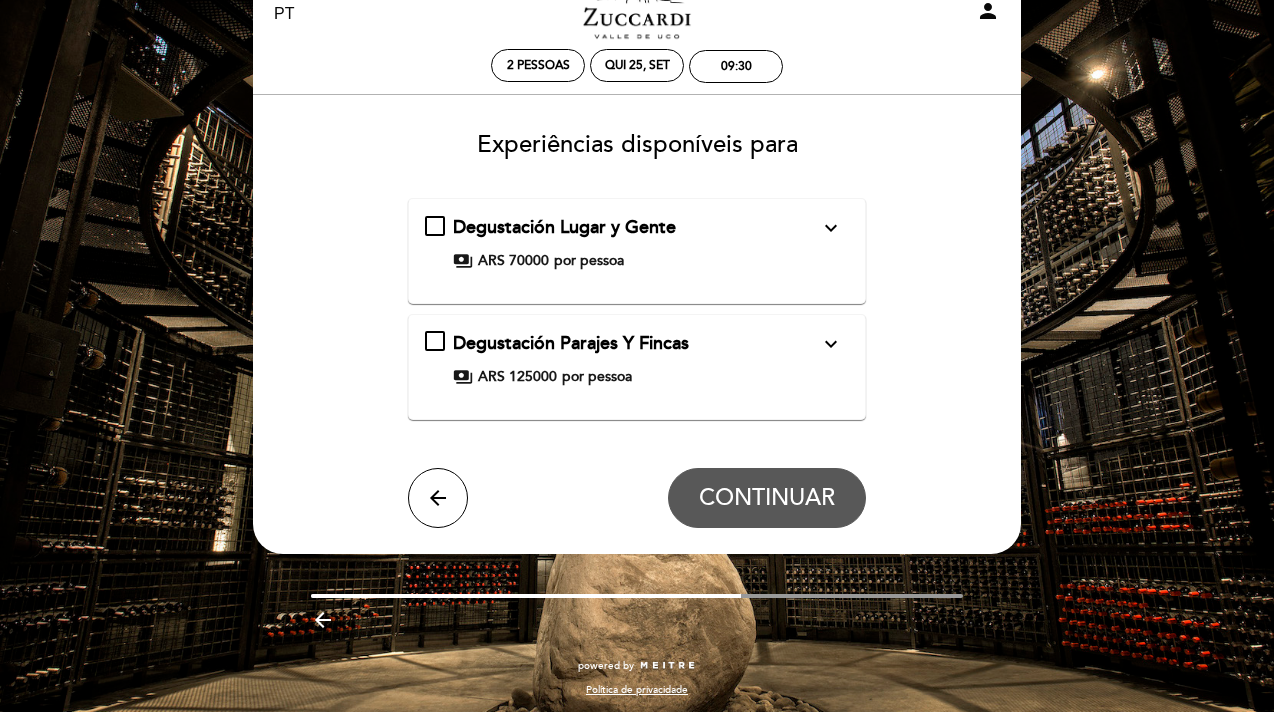 scroll, scrollTop: 65, scrollLeft: 0, axis: vertical 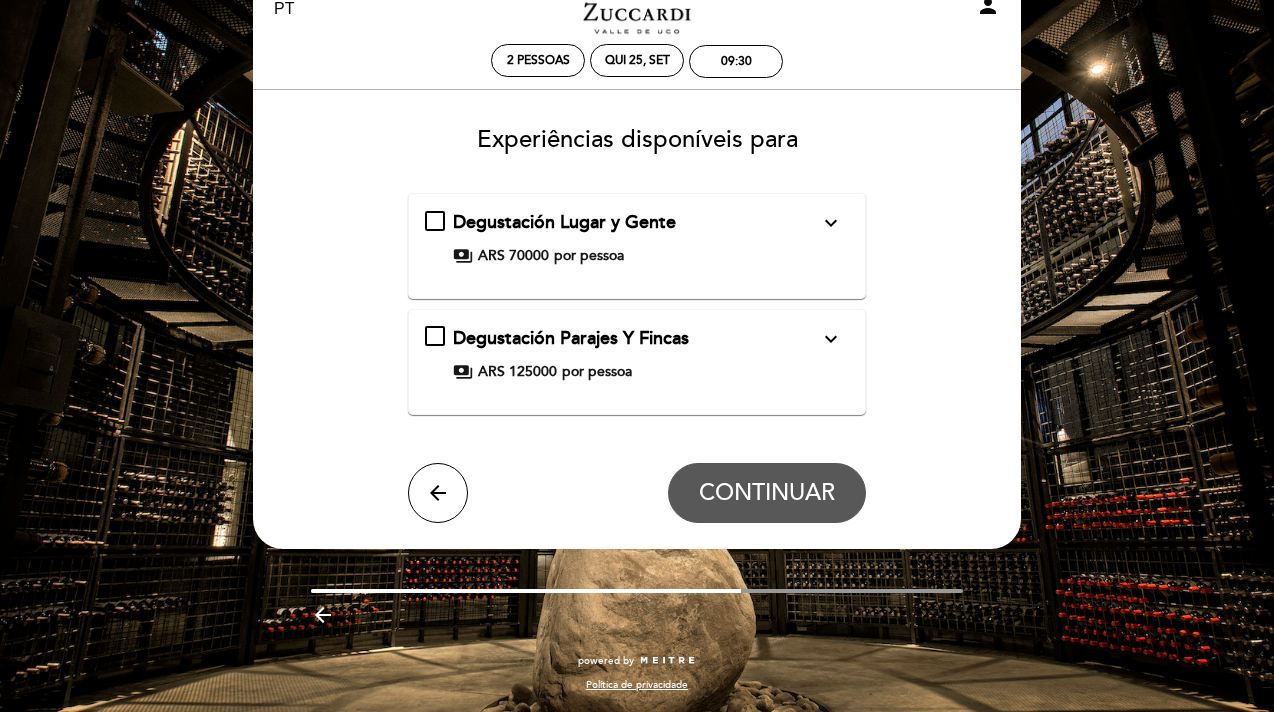 click on "Degustação Lugar e Gente
expand_more
Para nós o vinho é lugar e são pessoas. Queremos que os nossos vinhos expressem o local onde crescemos, mas também que falem da história e da perspetiva de quem os produz.
Nesta degustação degustamos vinhos de algumas das localidades vitivinícolas mais emblemáticas do Vale do Uco, para depois nos concentrarmos nos vinhos que contam a história da nossa família.
payments
ARS 70000
por pessoa" at bounding box center (637, 238) 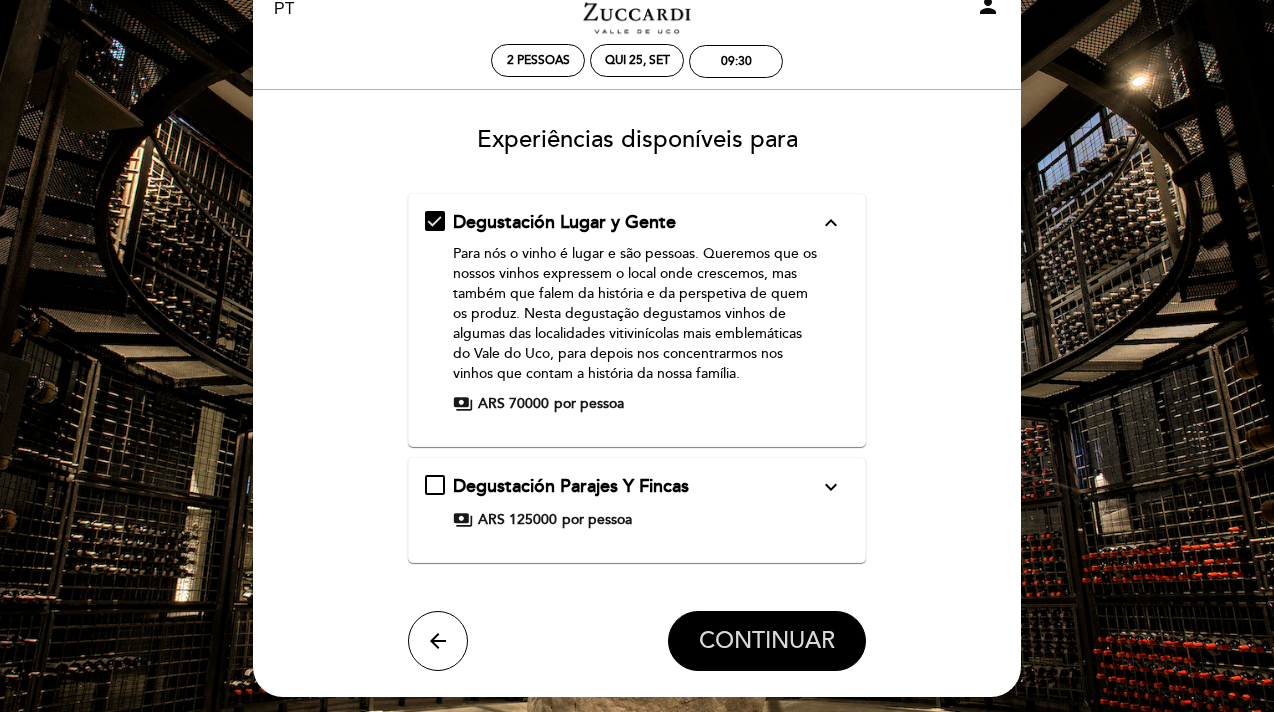 click on "CONTINUAR" at bounding box center (767, 641) 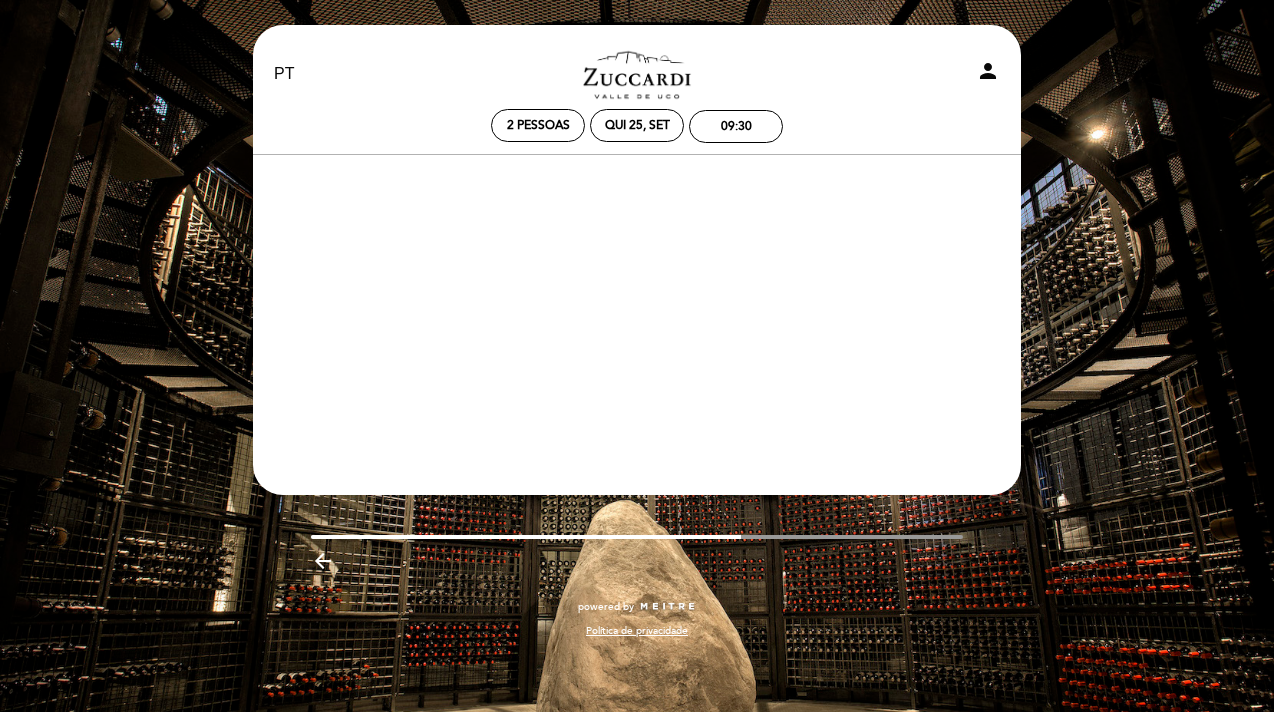 scroll, scrollTop: 0, scrollLeft: 0, axis: both 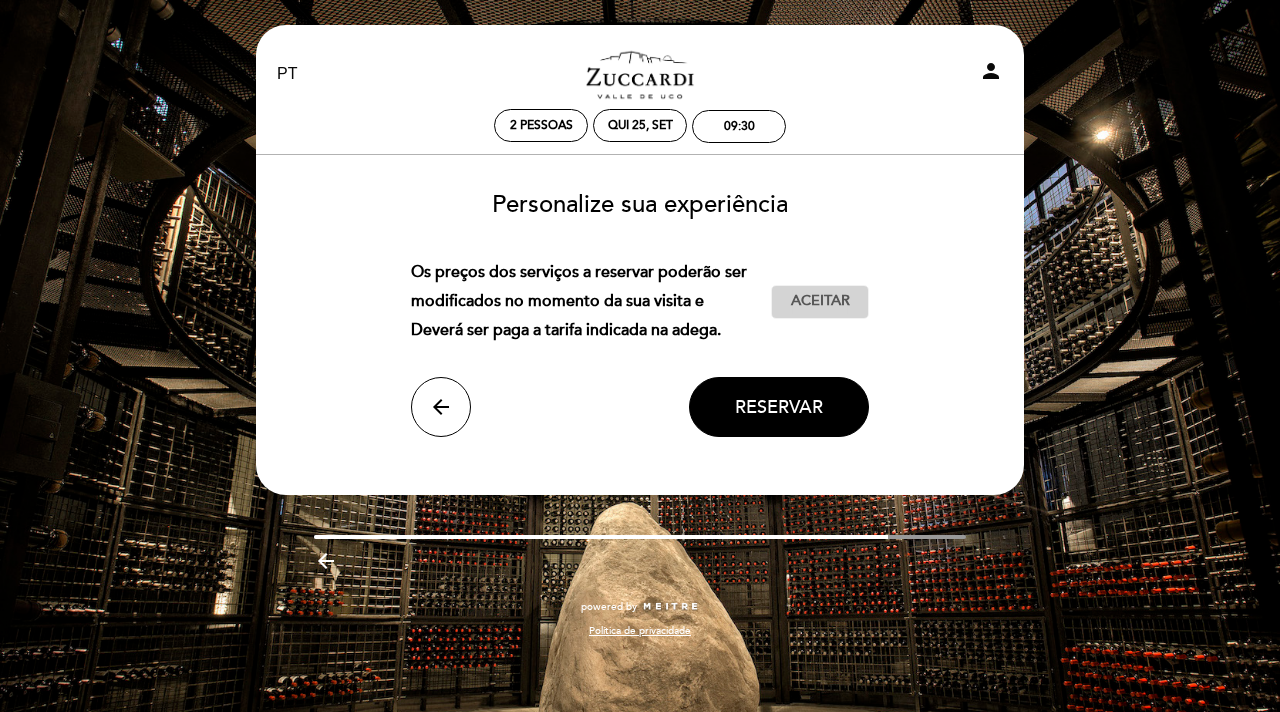 click on "Aceitar" at bounding box center (820, 301) 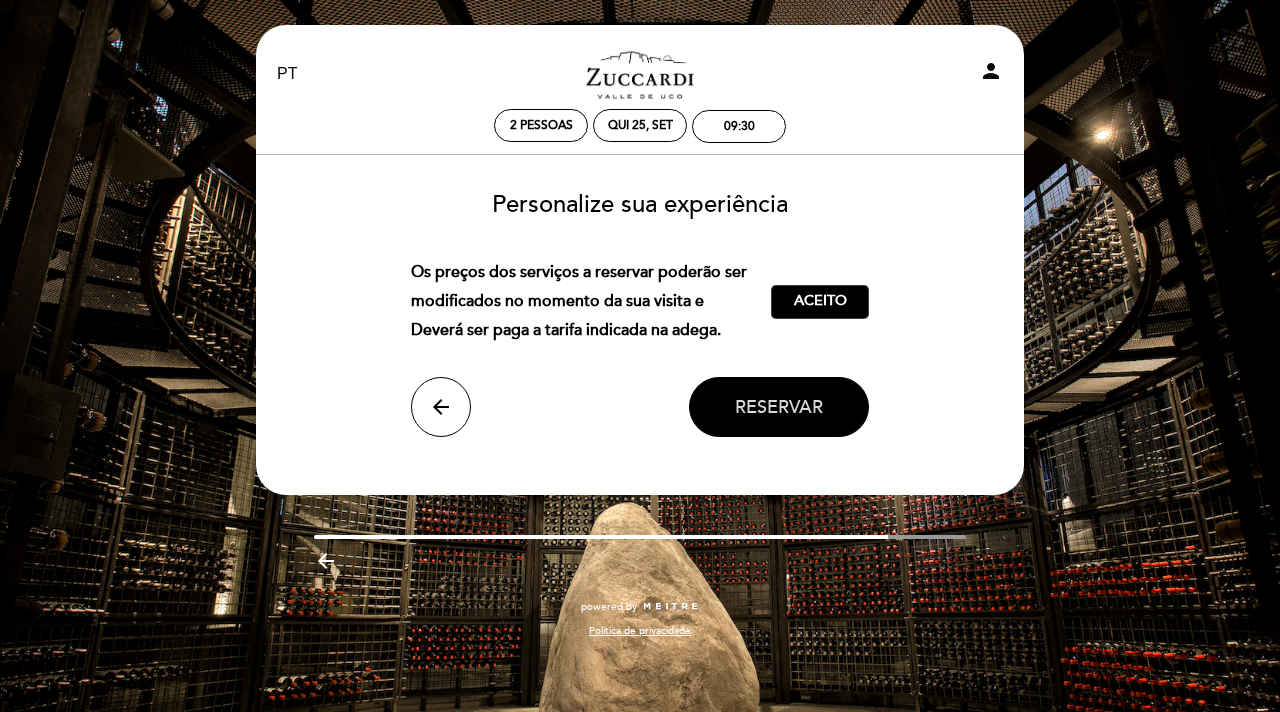 click on "Reservar" at bounding box center (779, 407) 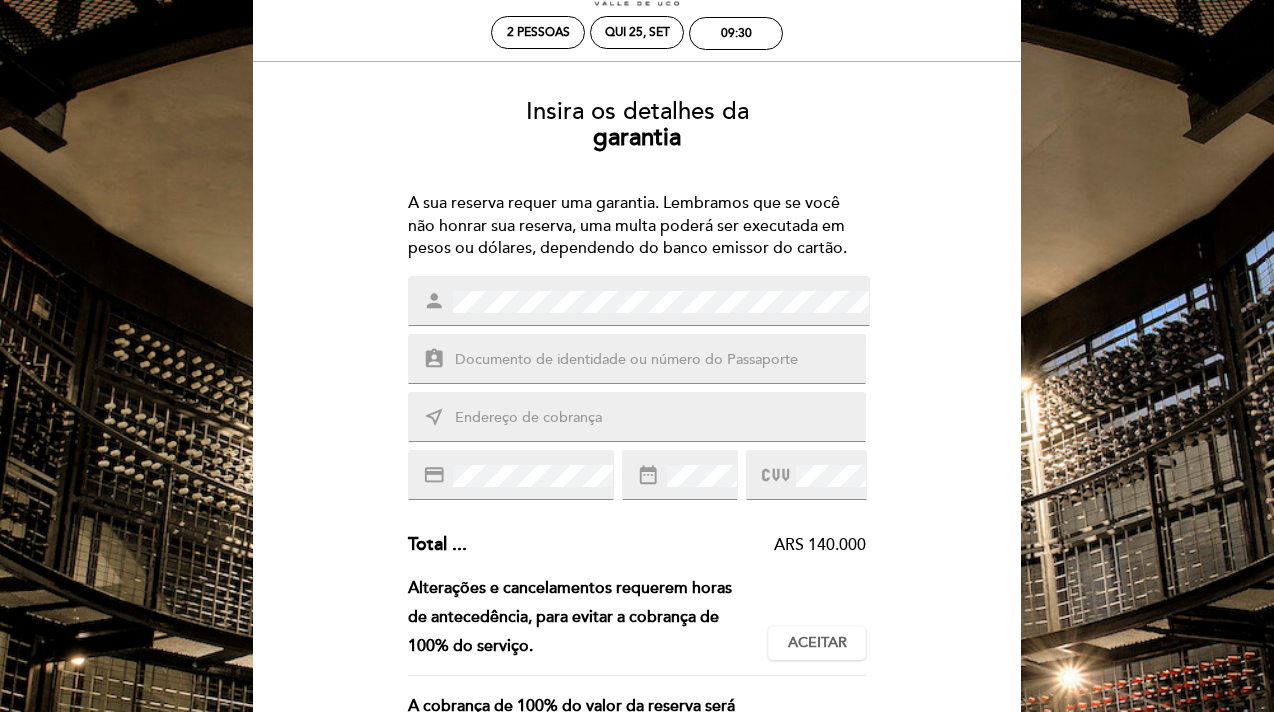 scroll, scrollTop: 108, scrollLeft: 0, axis: vertical 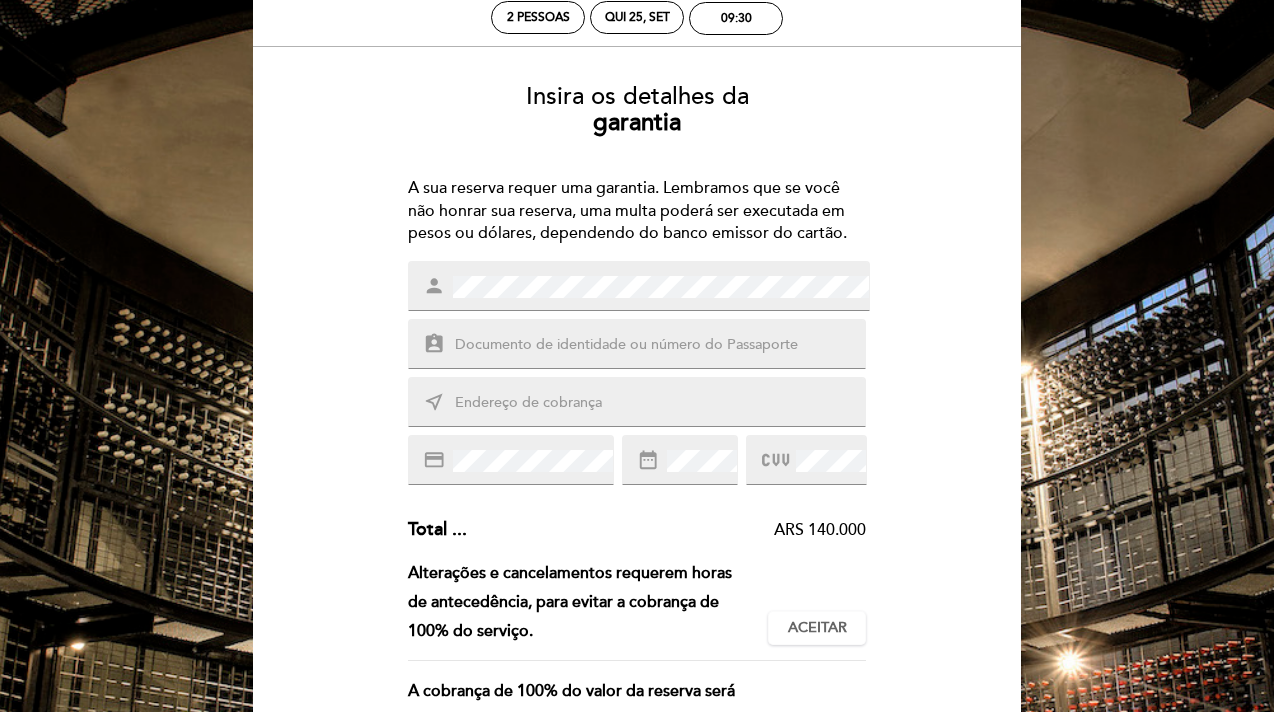 click on "assignment_ind" at bounding box center [637, 344] 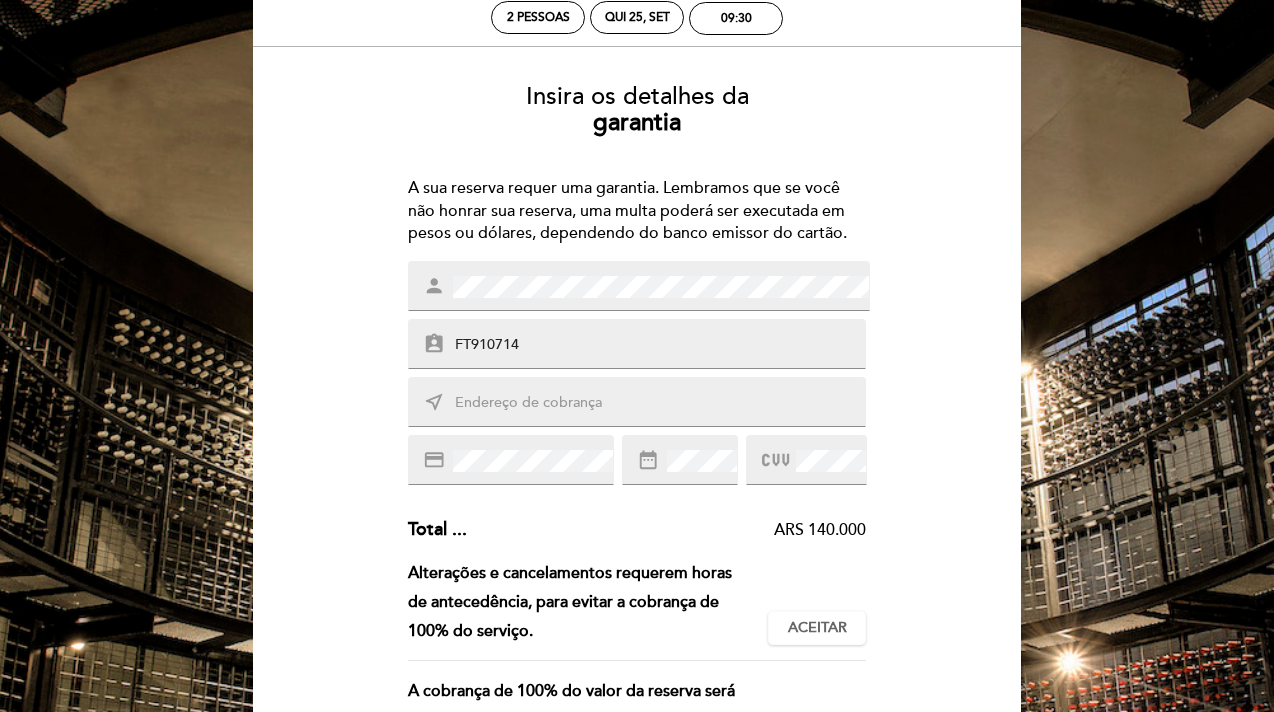 type on "FT910714" 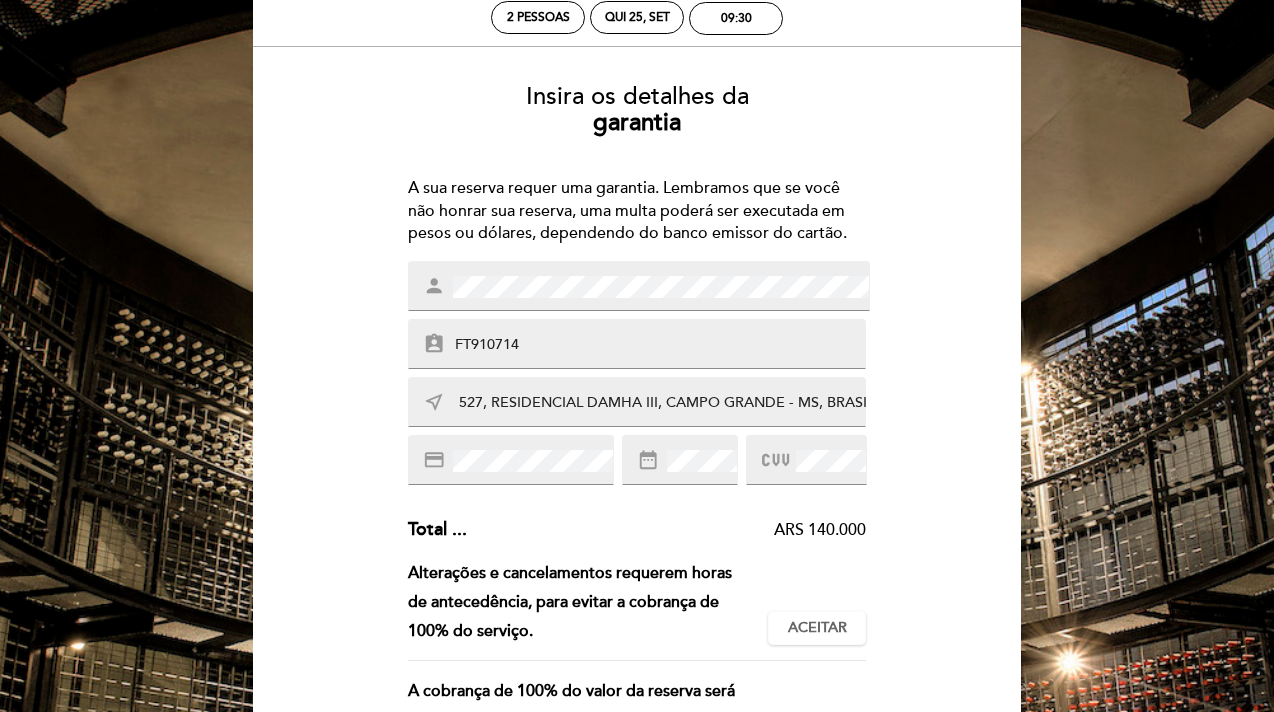 scroll, scrollTop: 0, scrollLeft: 161, axis: horizontal 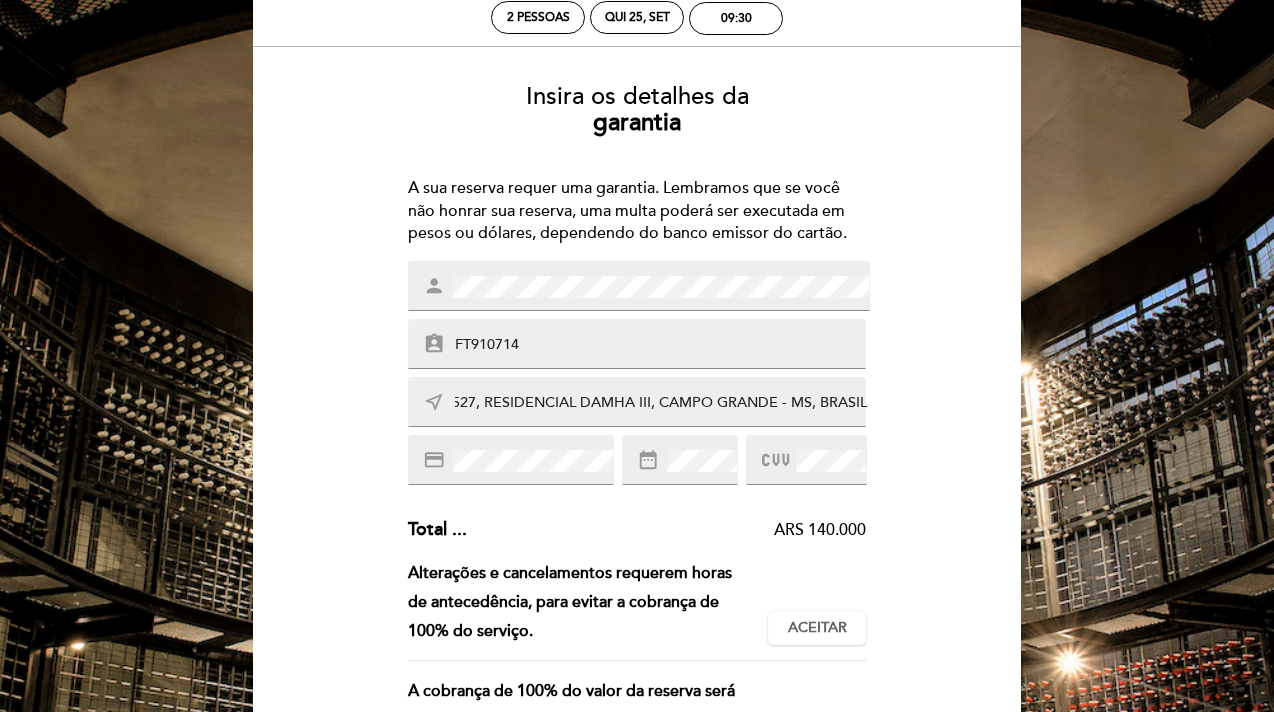 type on "RUA ACANTO GREGO, 527, RESIDENCIAL DAMHA III, CAMPO GRANDE - MS, BRASIL" 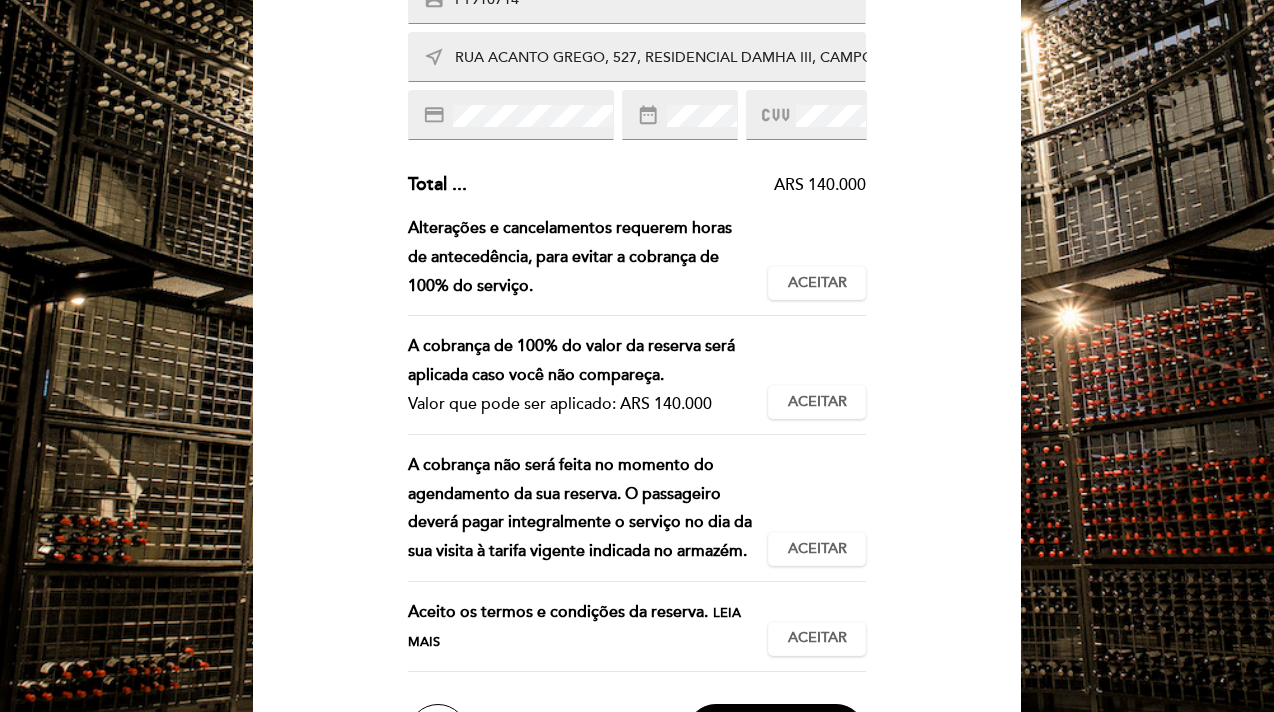 scroll, scrollTop: 468, scrollLeft: 0, axis: vertical 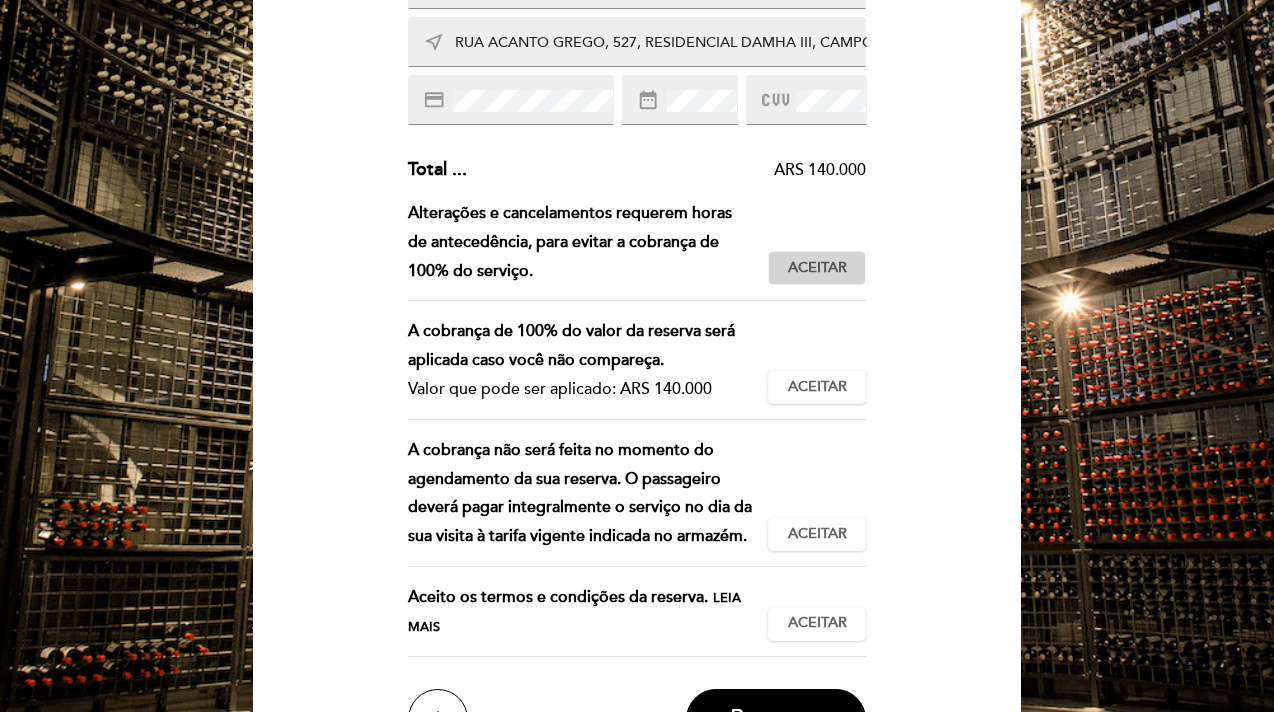 click on "Aceitar" at bounding box center [817, 268] 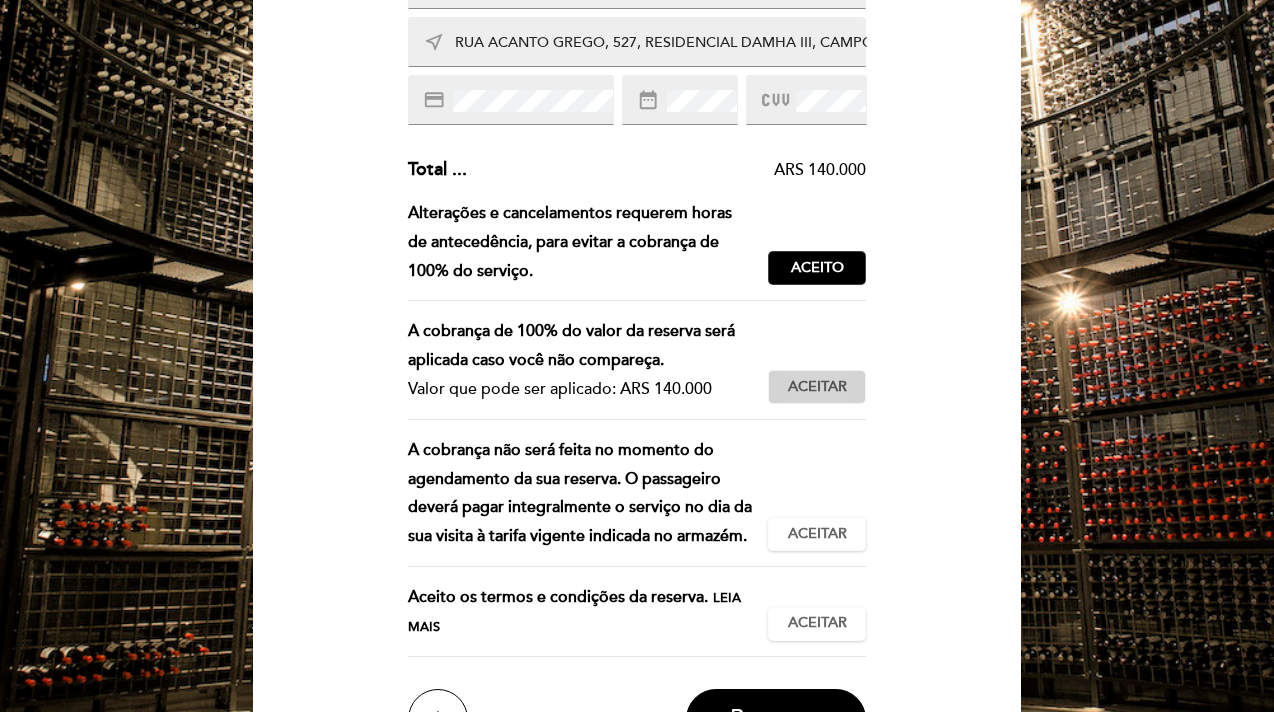 click on "Aceitar" at bounding box center (817, 387) 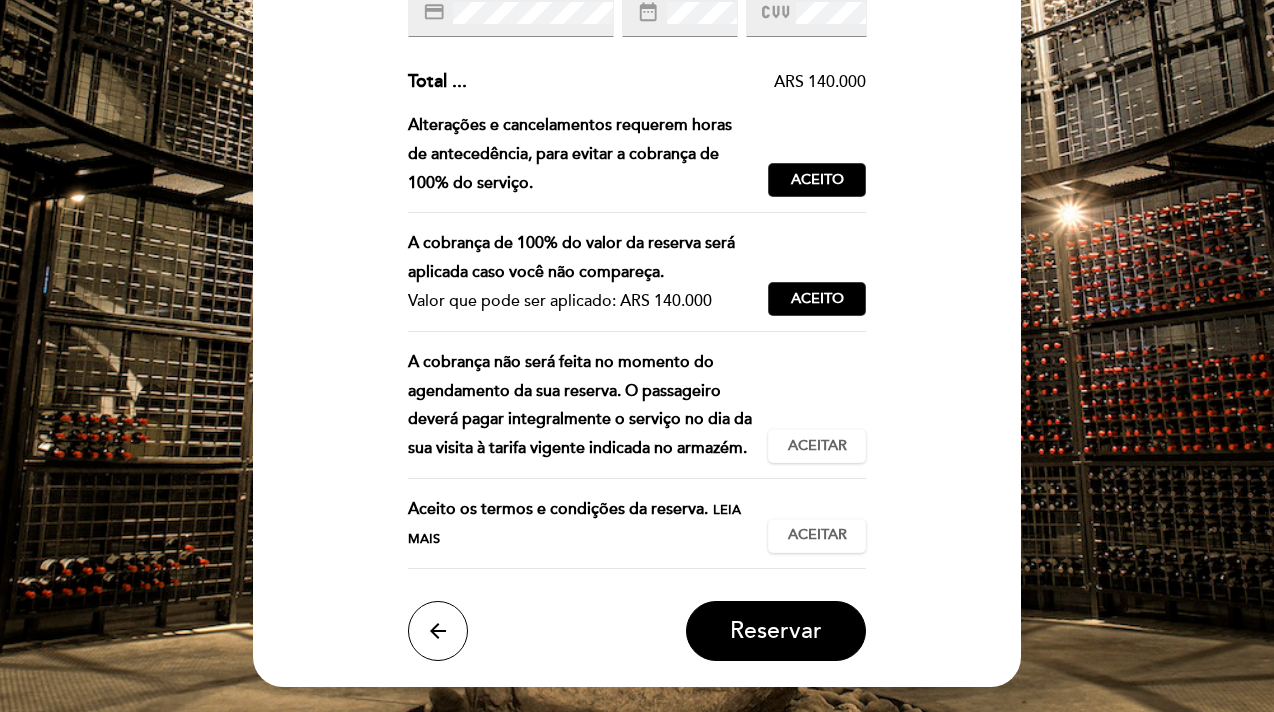 scroll, scrollTop: 566, scrollLeft: 0, axis: vertical 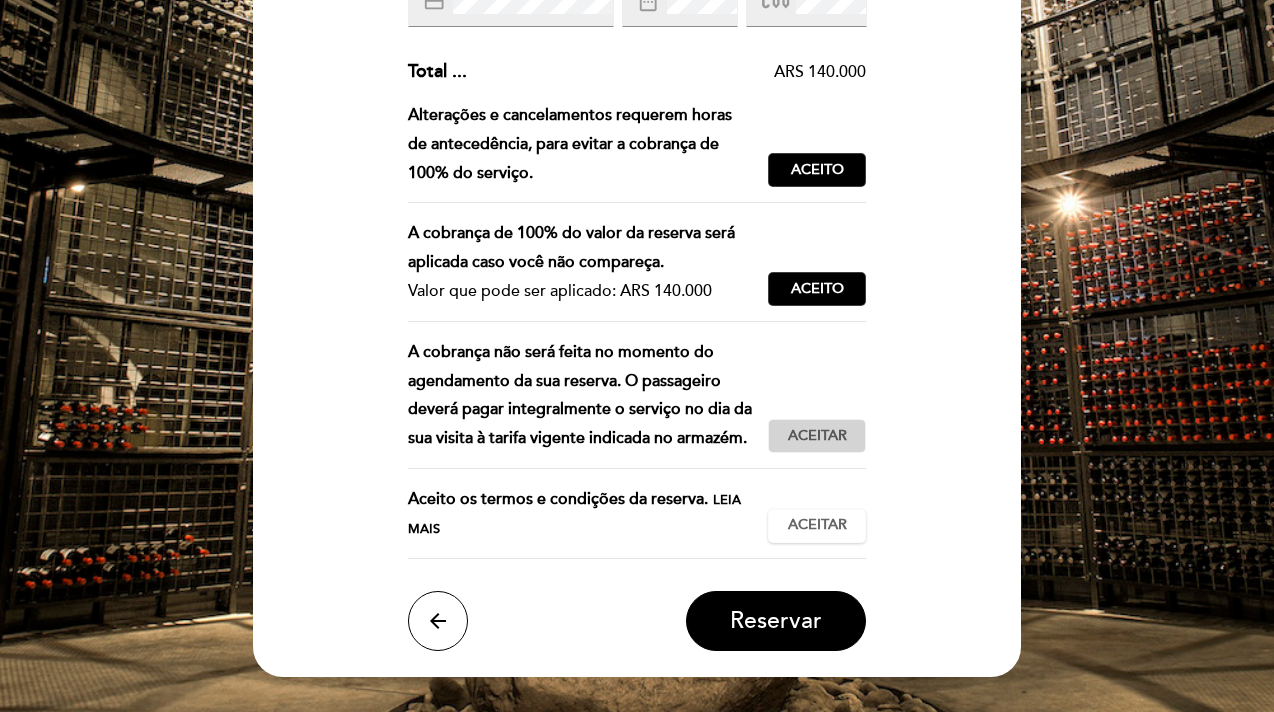 click on "Aceitar" at bounding box center (817, 436) 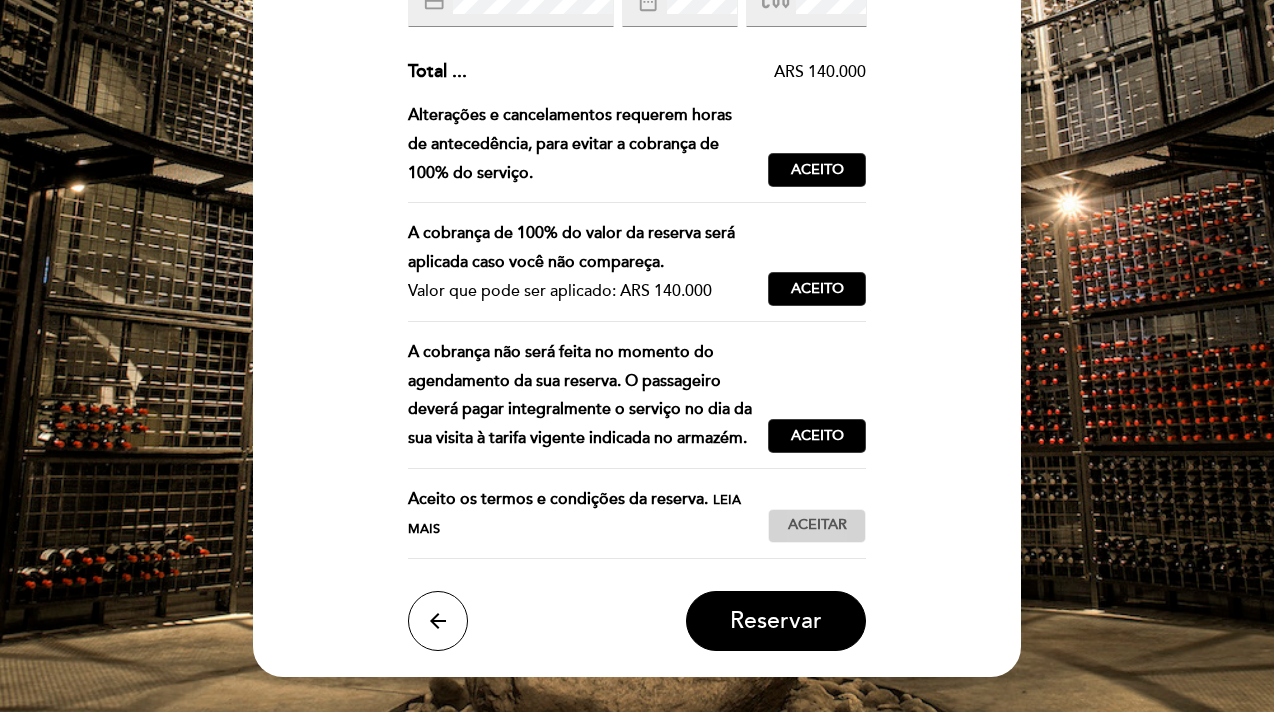 click on "Aceitar" at bounding box center [817, 525] 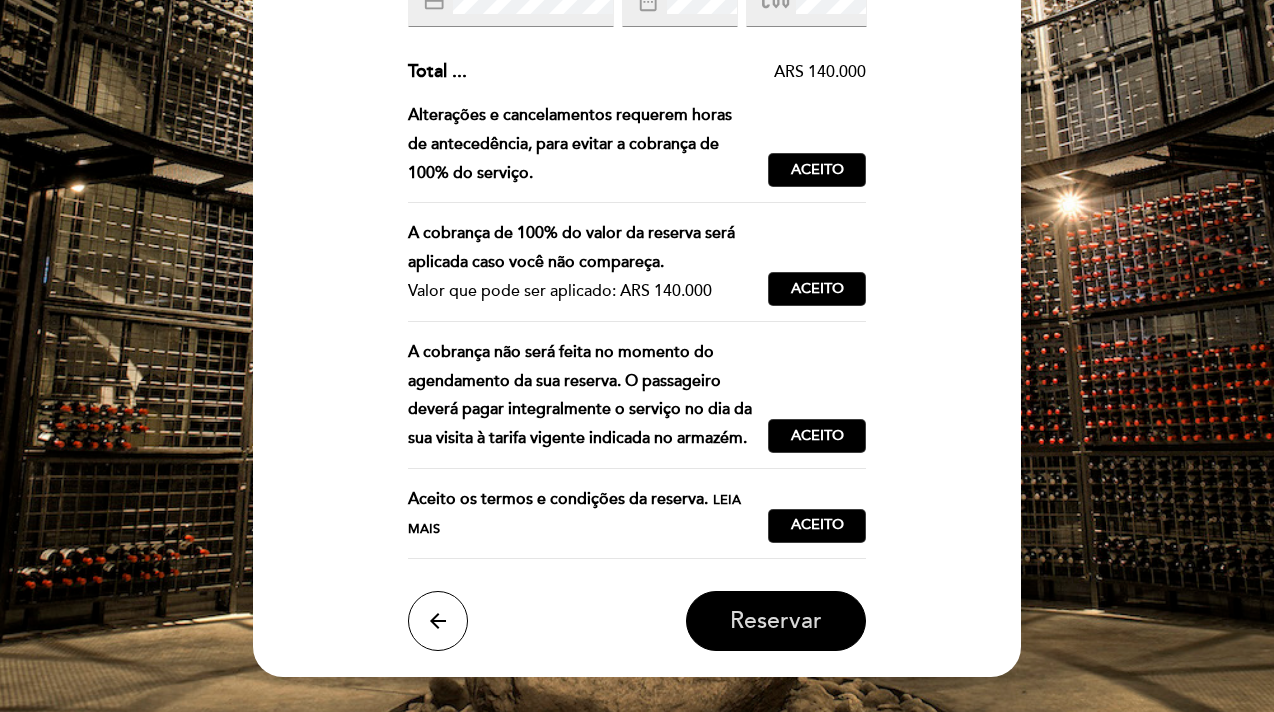 click on "Reservar" at bounding box center (776, 621) 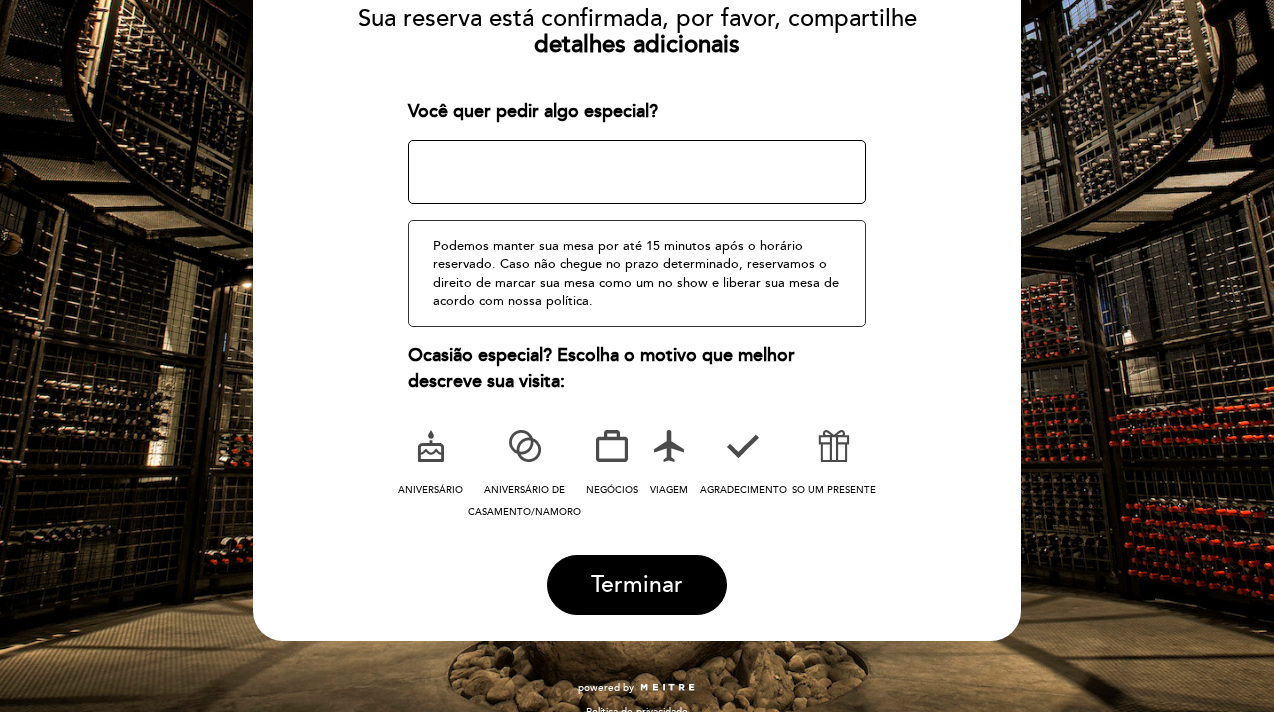 scroll, scrollTop: 268, scrollLeft: 0, axis: vertical 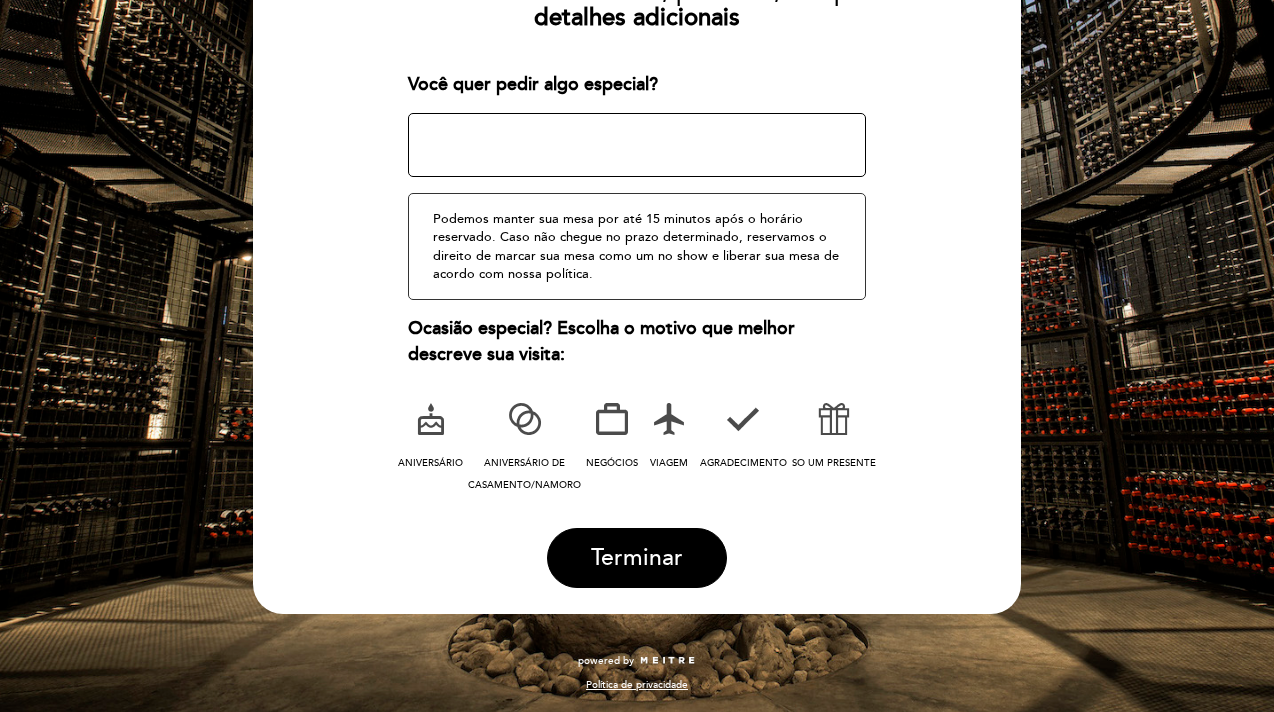 click at bounding box center (525, 419) 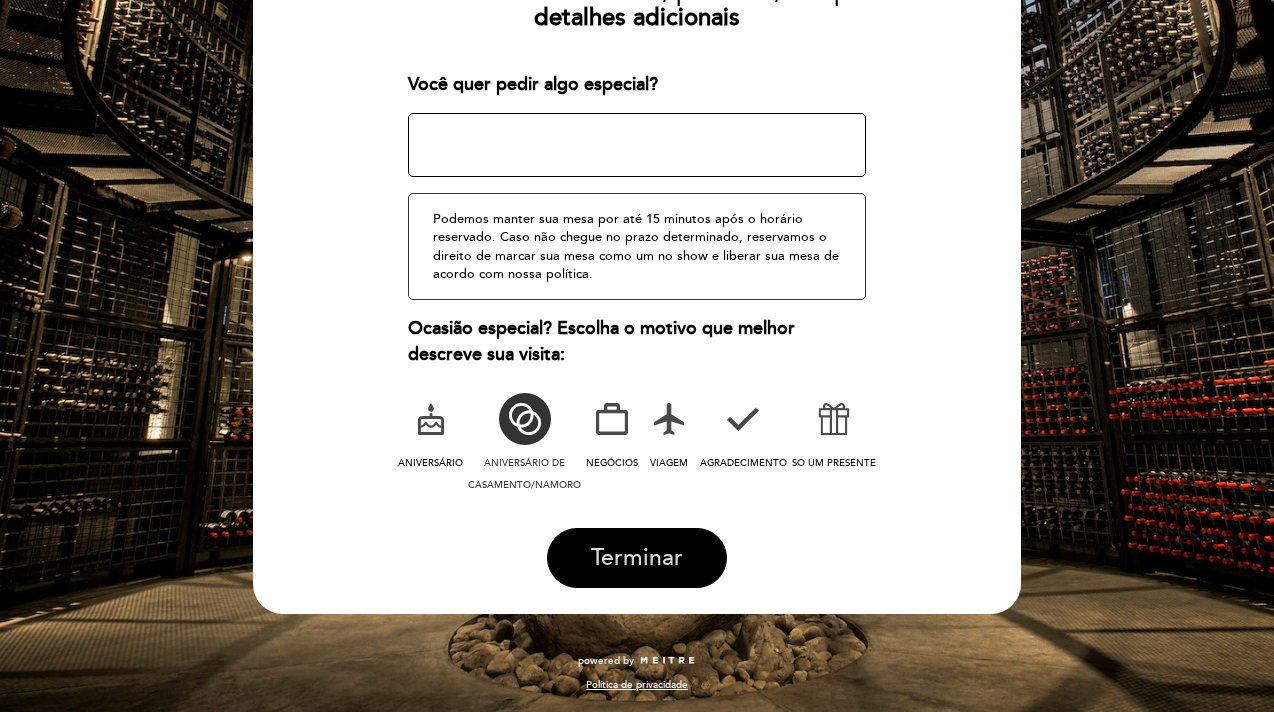 click on "Terminar" at bounding box center [637, 558] 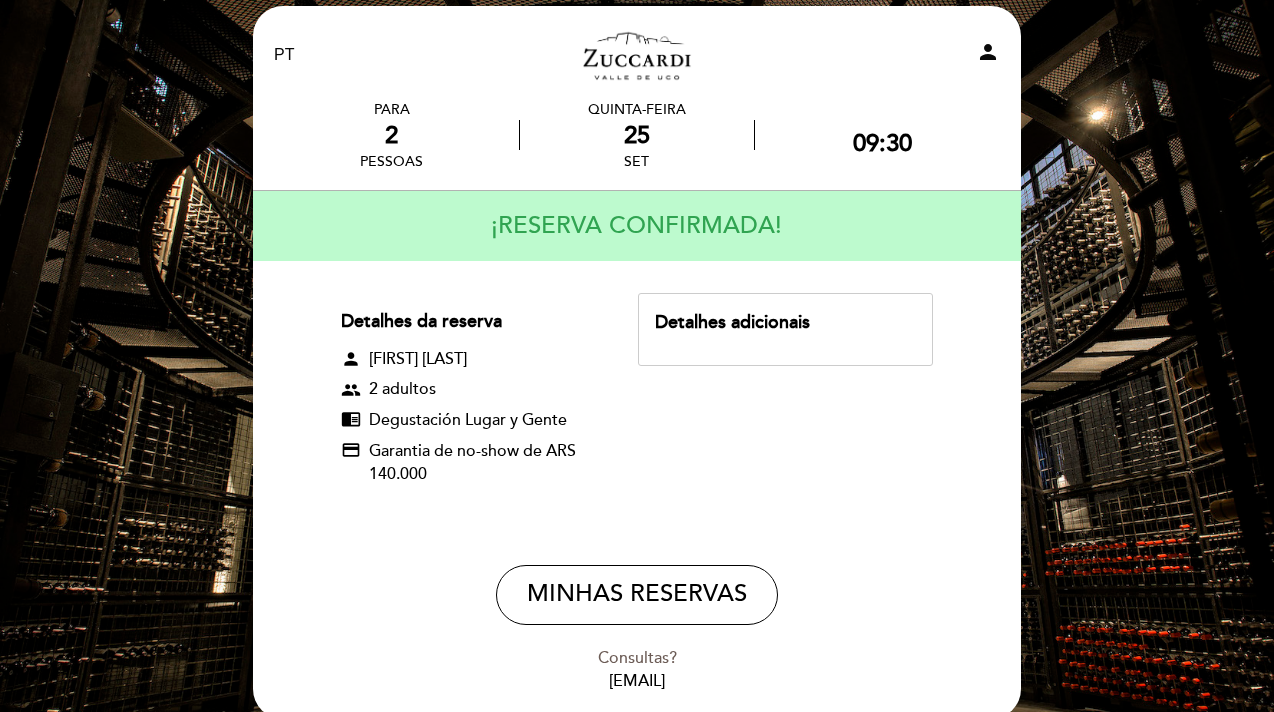scroll, scrollTop: 23, scrollLeft: 0, axis: vertical 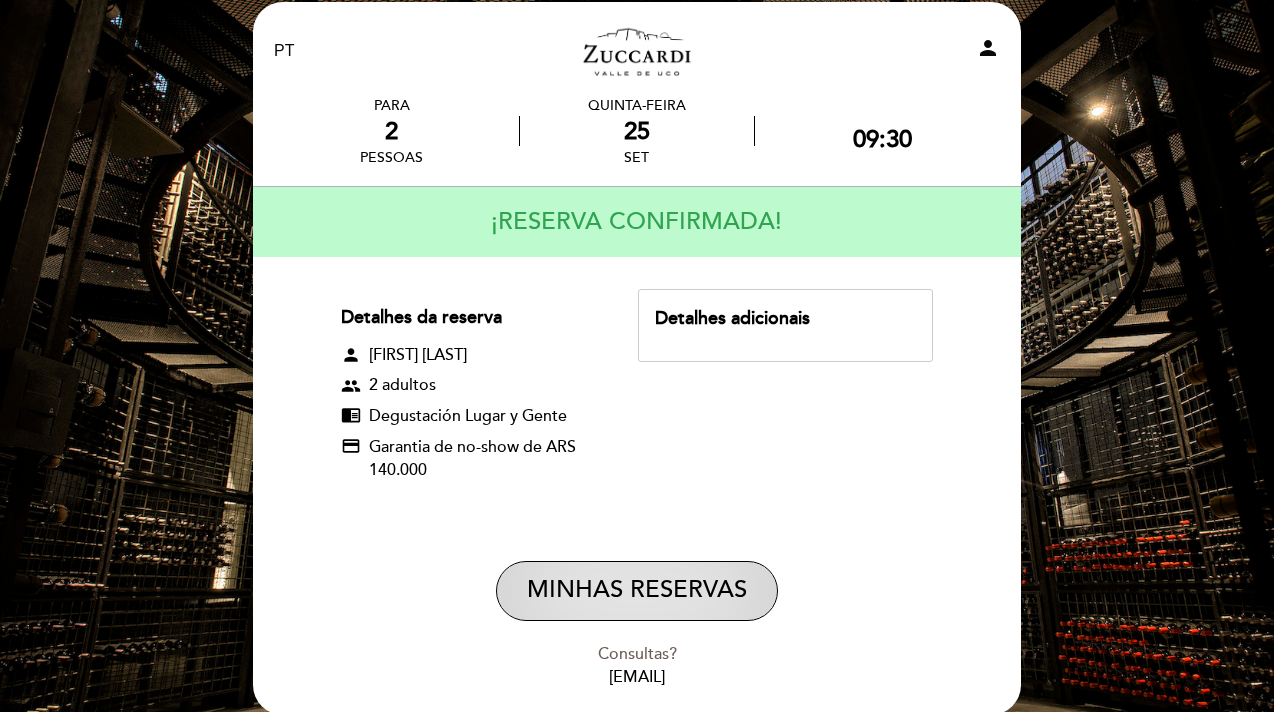 click on "MINHAS RESERVAS" at bounding box center (637, 591) 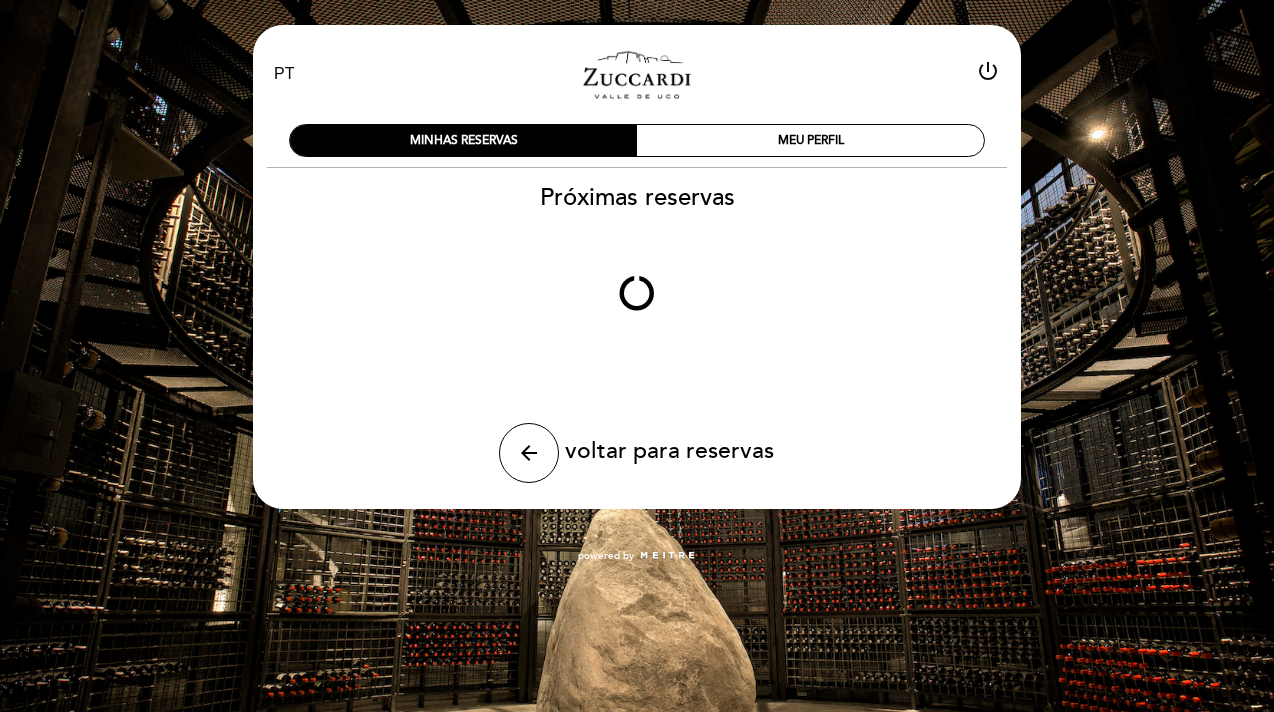 scroll, scrollTop: 0, scrollLeft: 0, axis: both 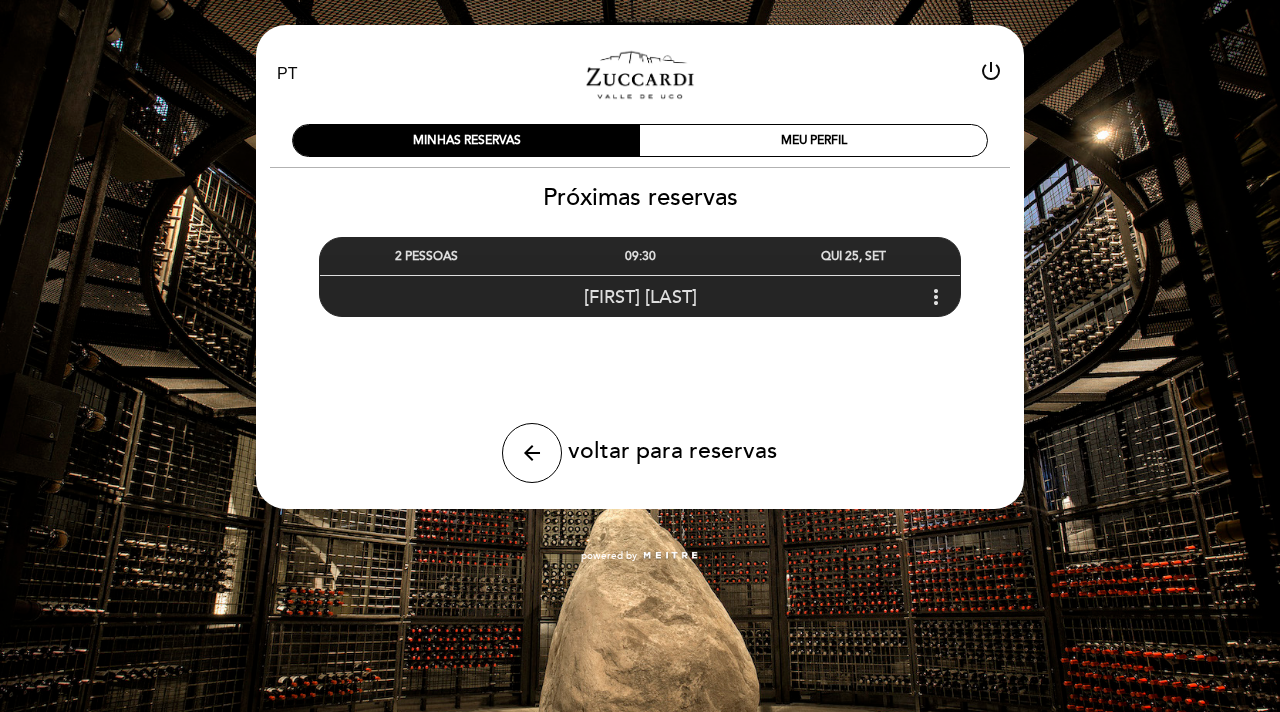 click on "[FIRST] [LAST]" at bounding box center (640, 297) 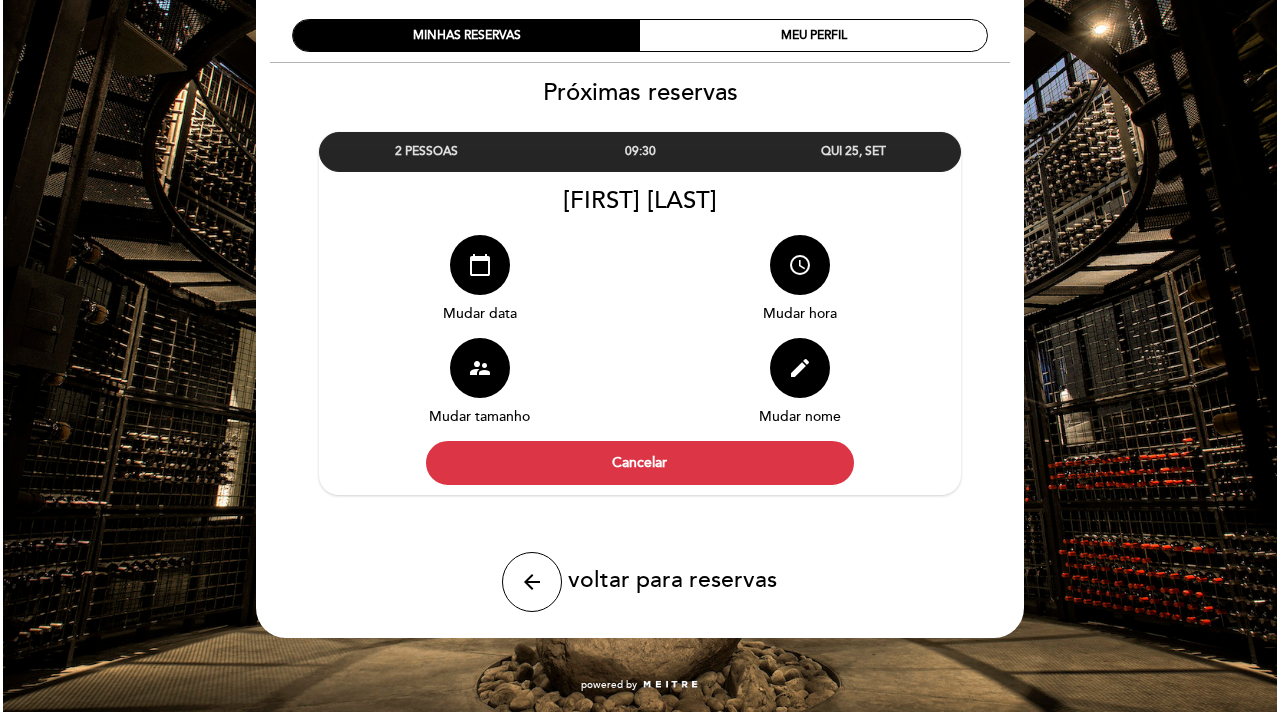 scroll, scrollTop: 0, scrollLeft: 0, axis: both 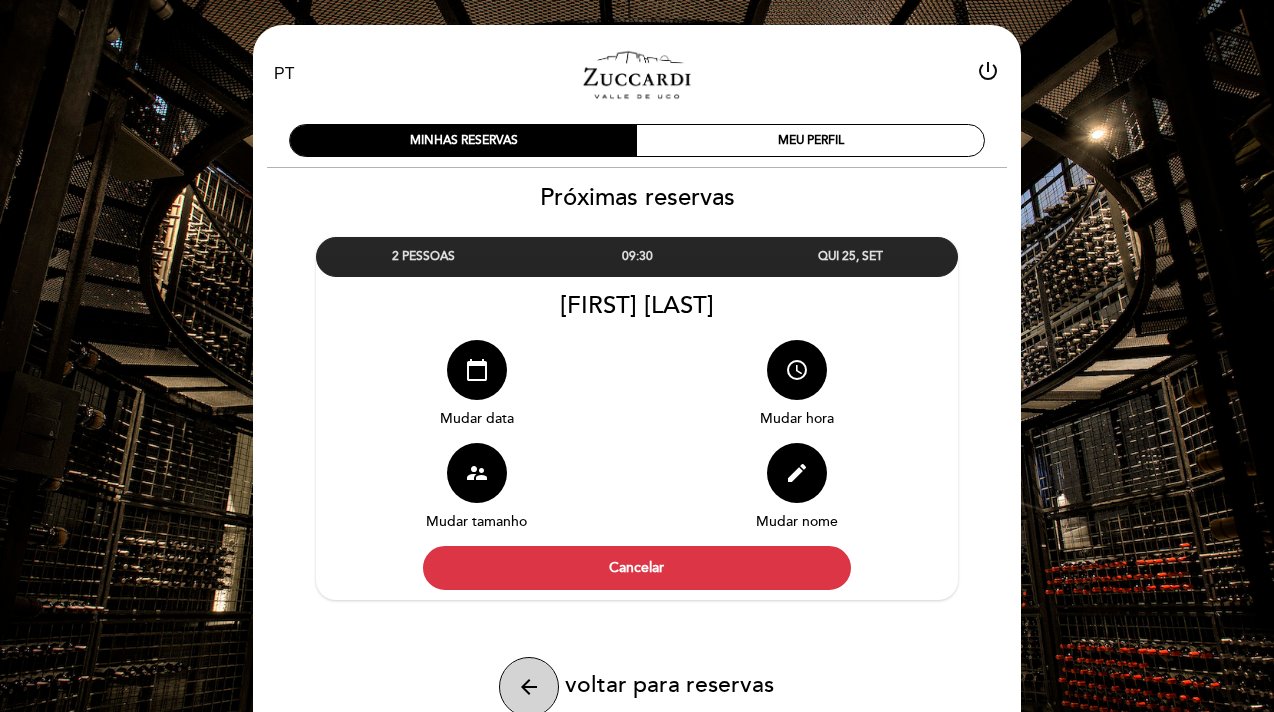 click on "arrow_back" at bounding box center (529, 687) 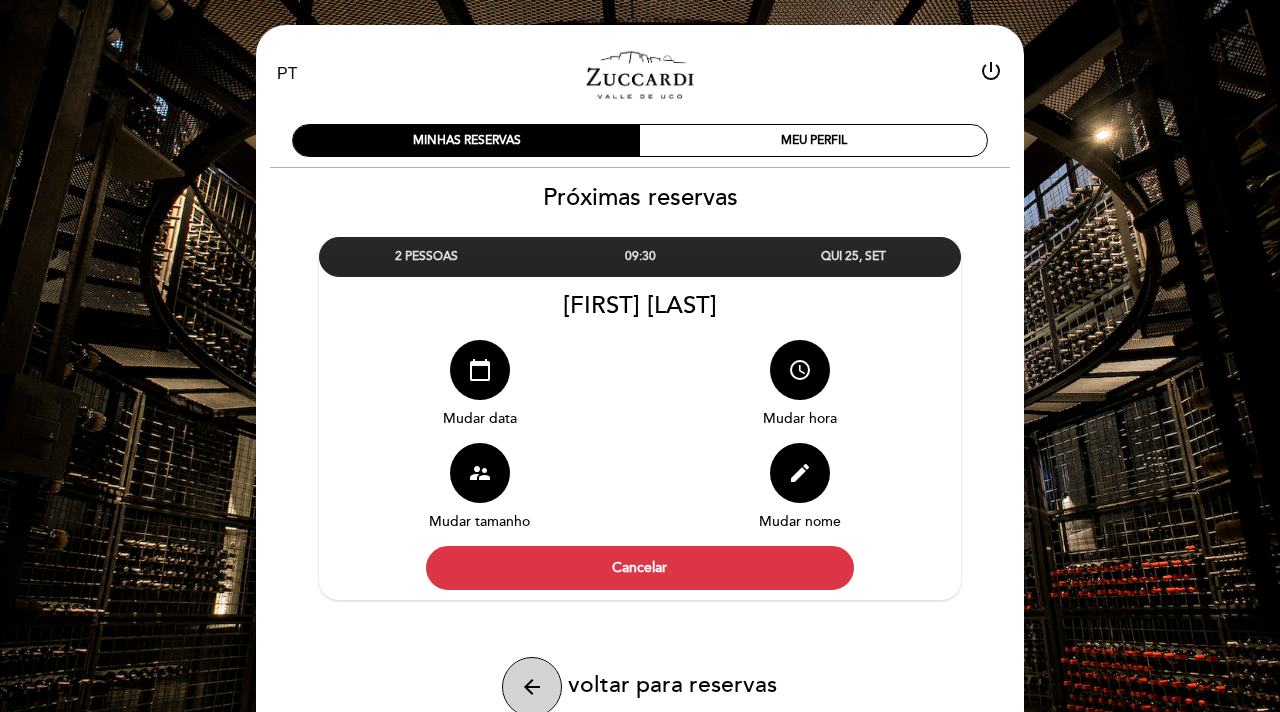 select on "pt" 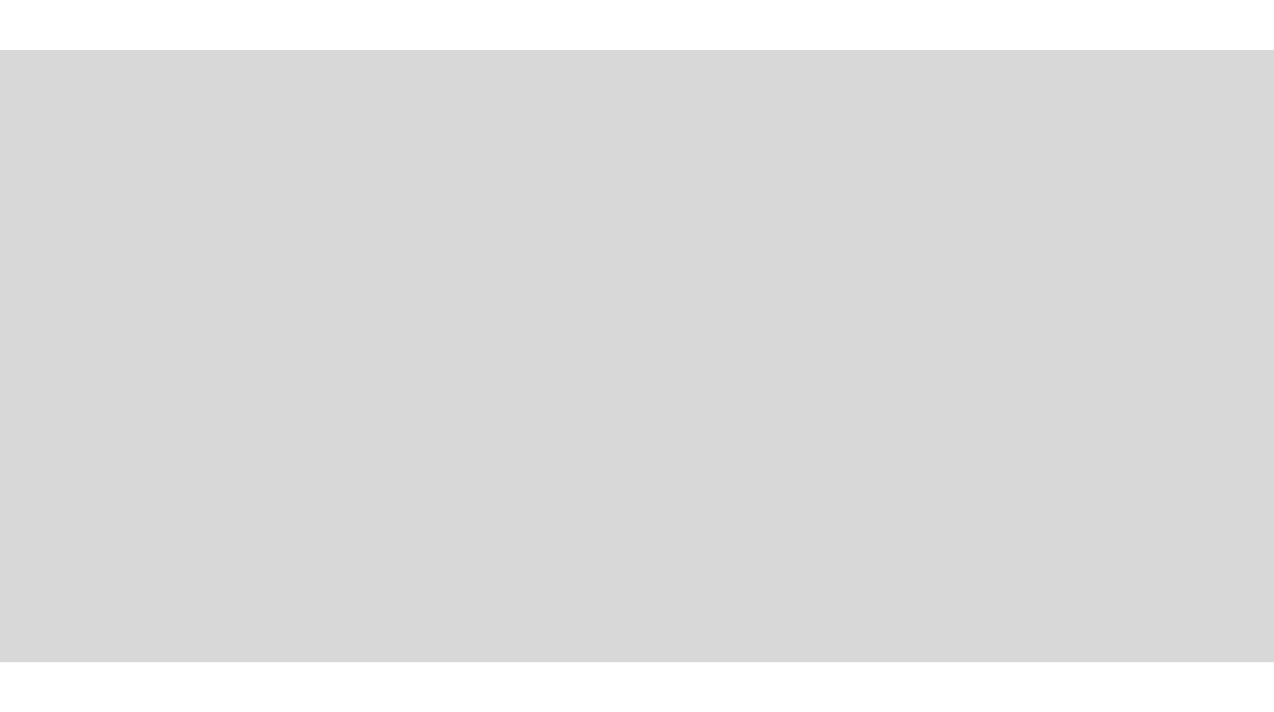 scroll, scrollTop: 0, scrollLeft: 0, axis: both 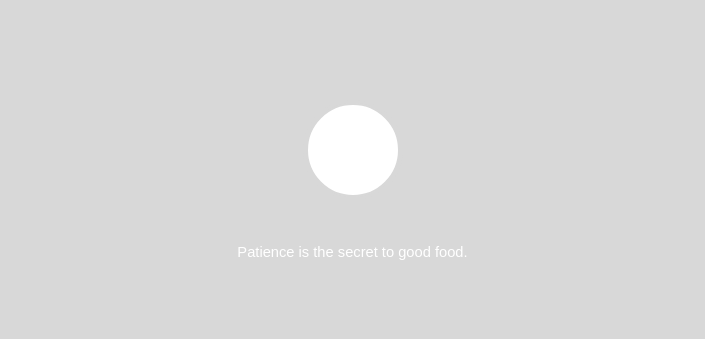 select on "pt" 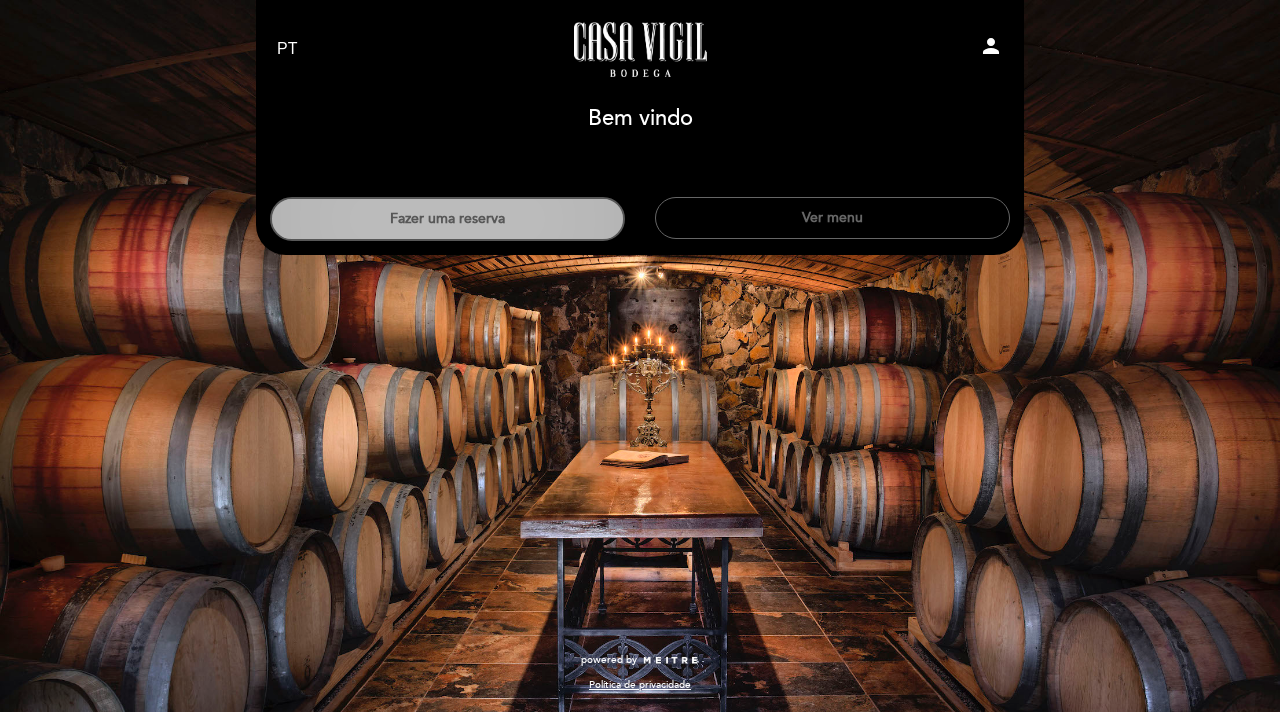 click on "Fazer uma reserva" at bounding box center (447, 219) 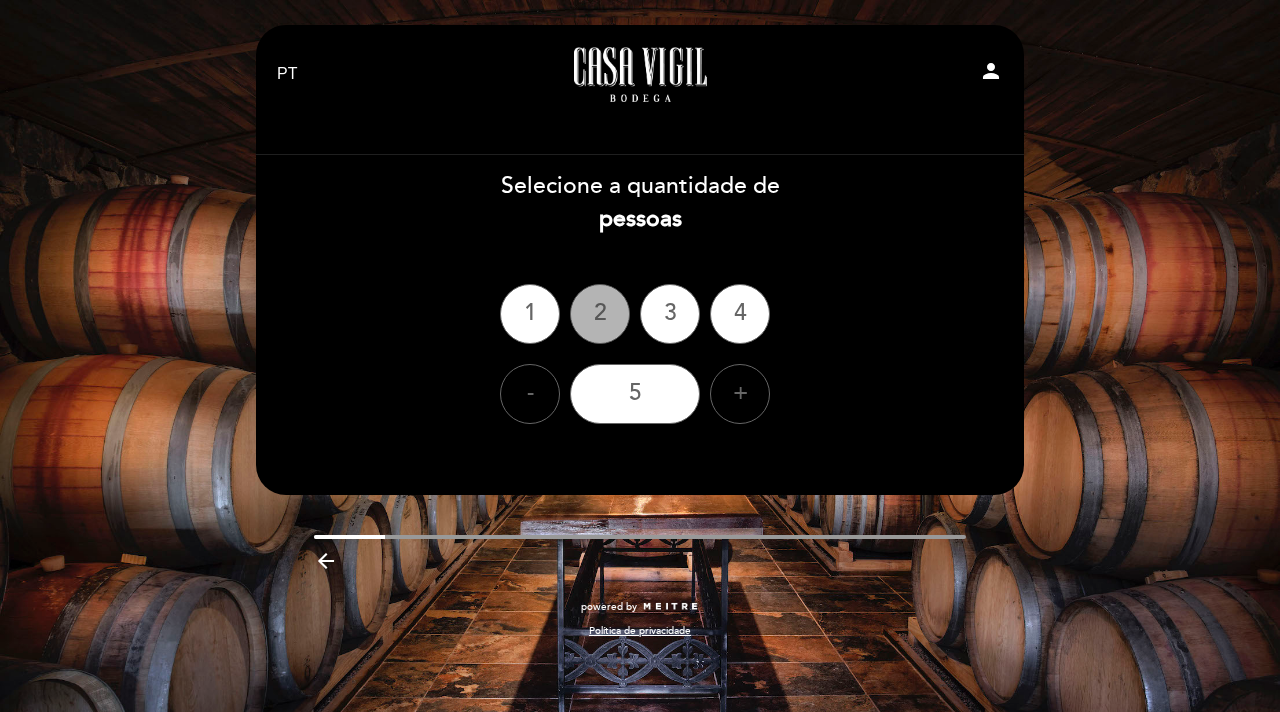 click on "2" at bounding box center [600, 314] 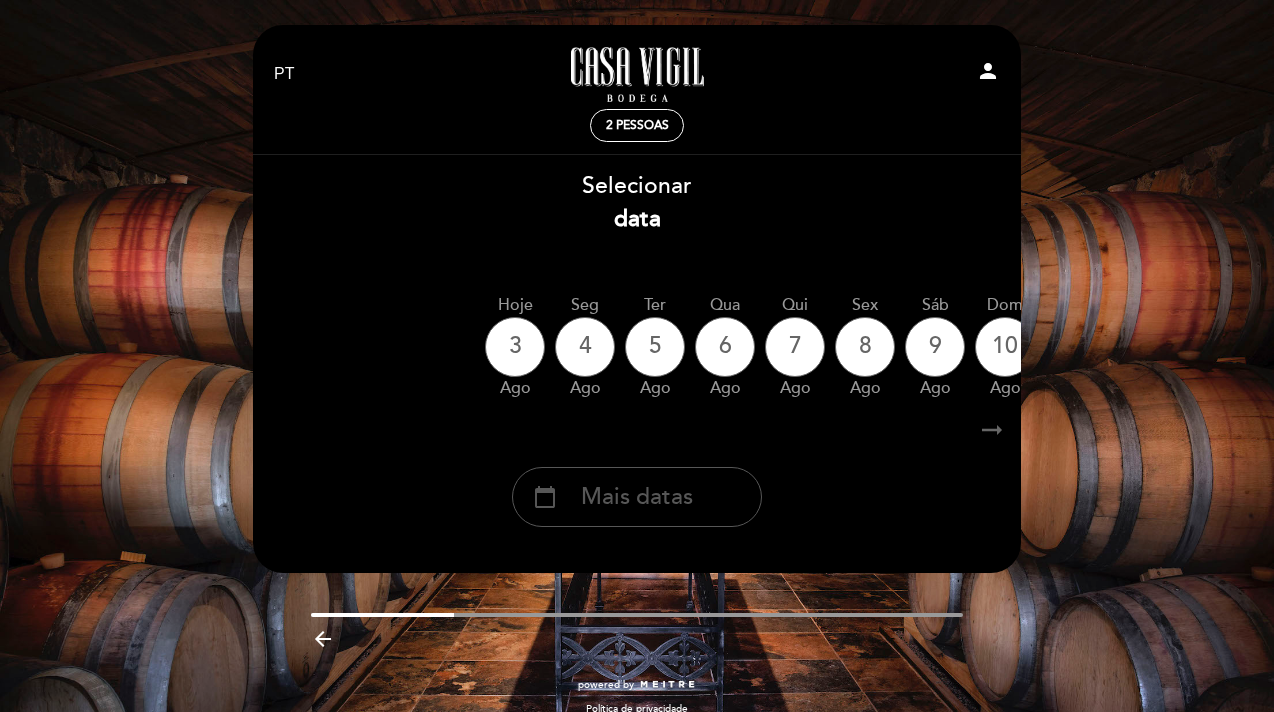 click on "Mais datas" at bounding box center [637, 497] 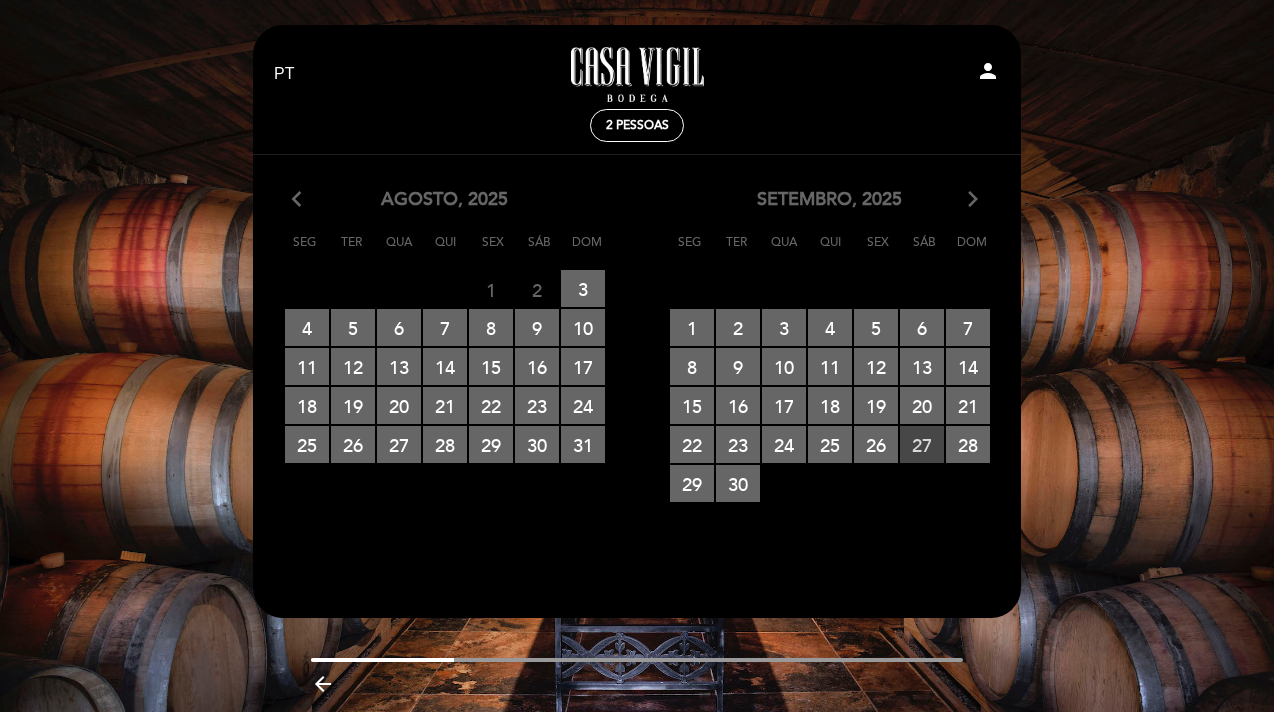 click on "27
RESERVAS DISPONÍVEIS" at bounding box center (922, 444) 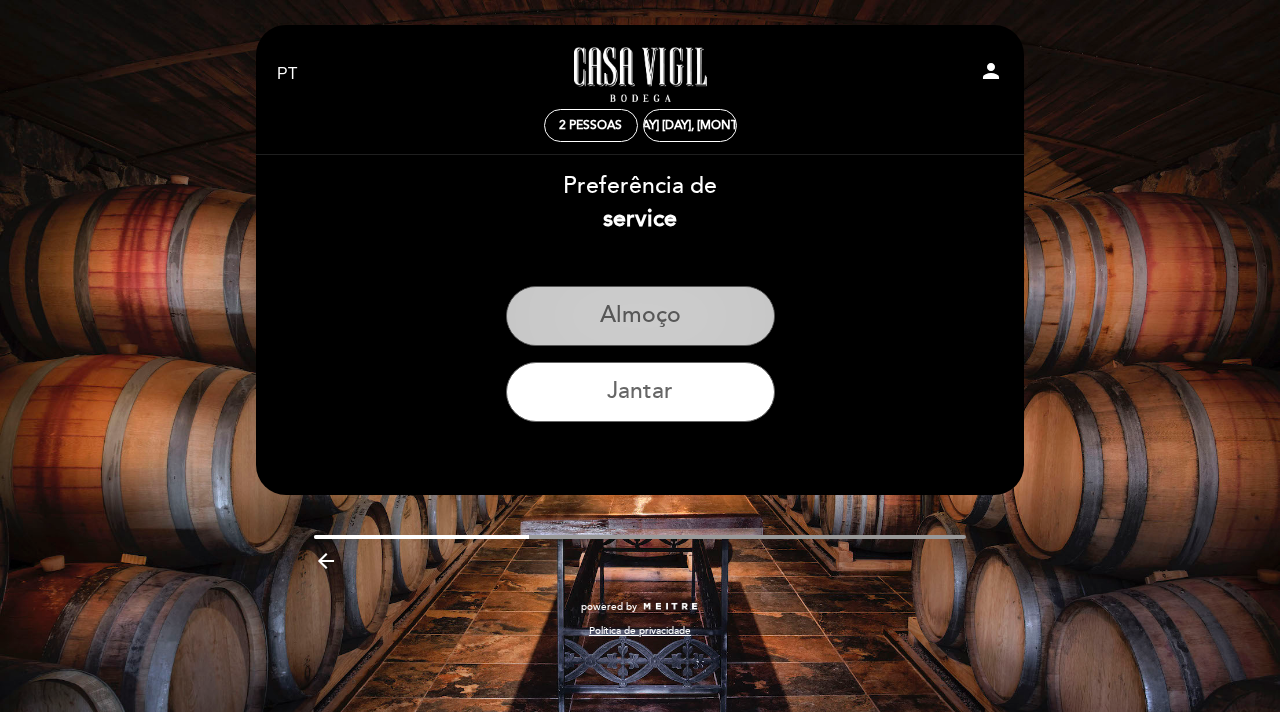 click on "Almoço" at bounding box center [640, 316] 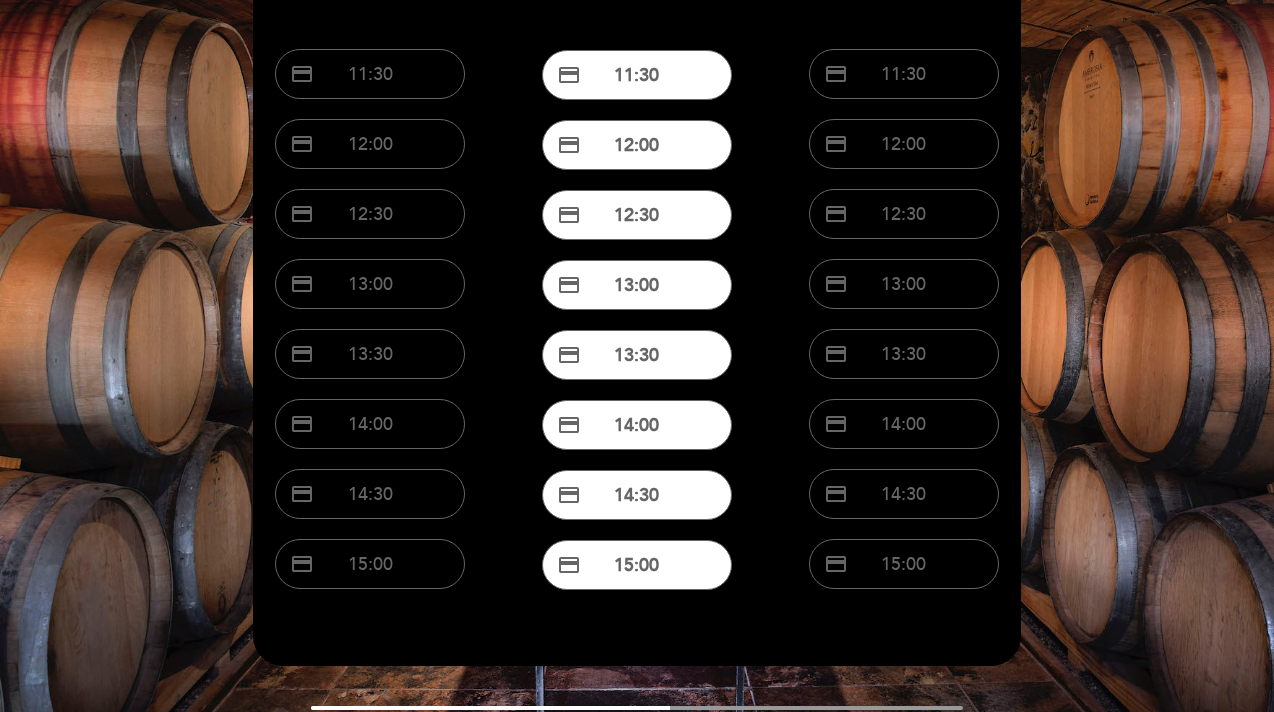 scroll, scrollTop: 242, scrollLeft: 0, axis: vertical 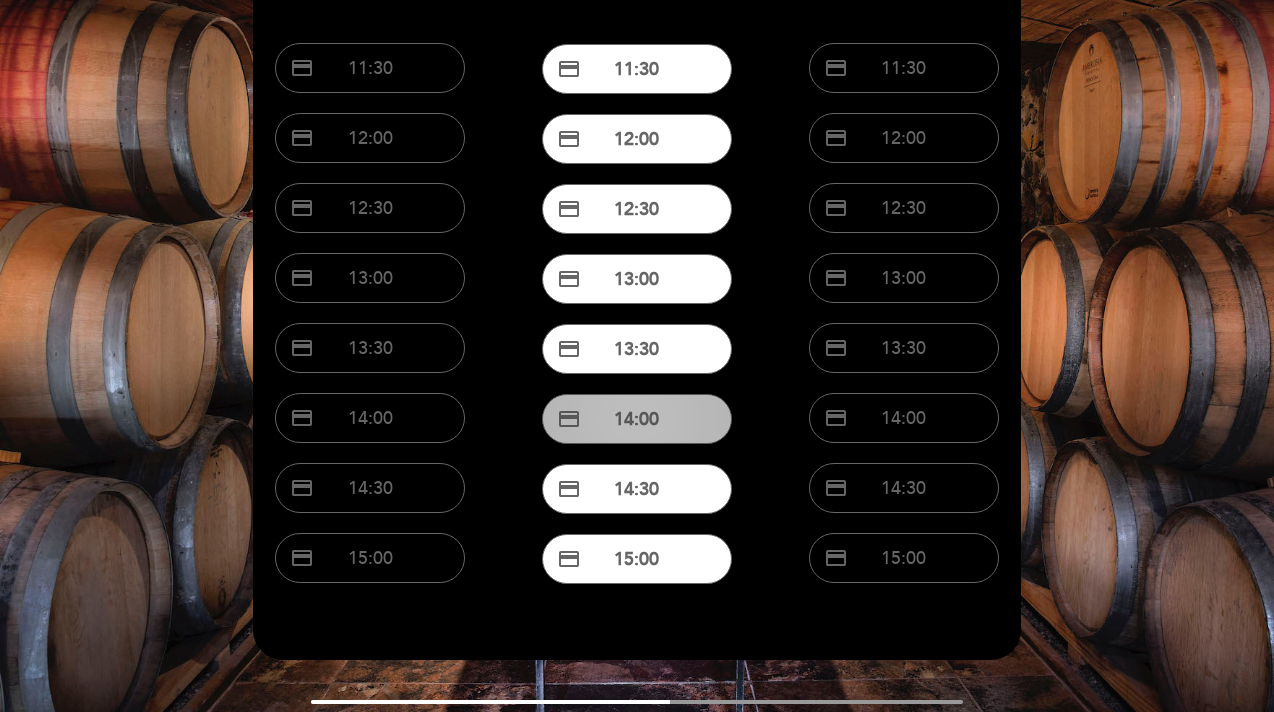 click on "credit_card
14:00" at bounding box center (637, 419) 